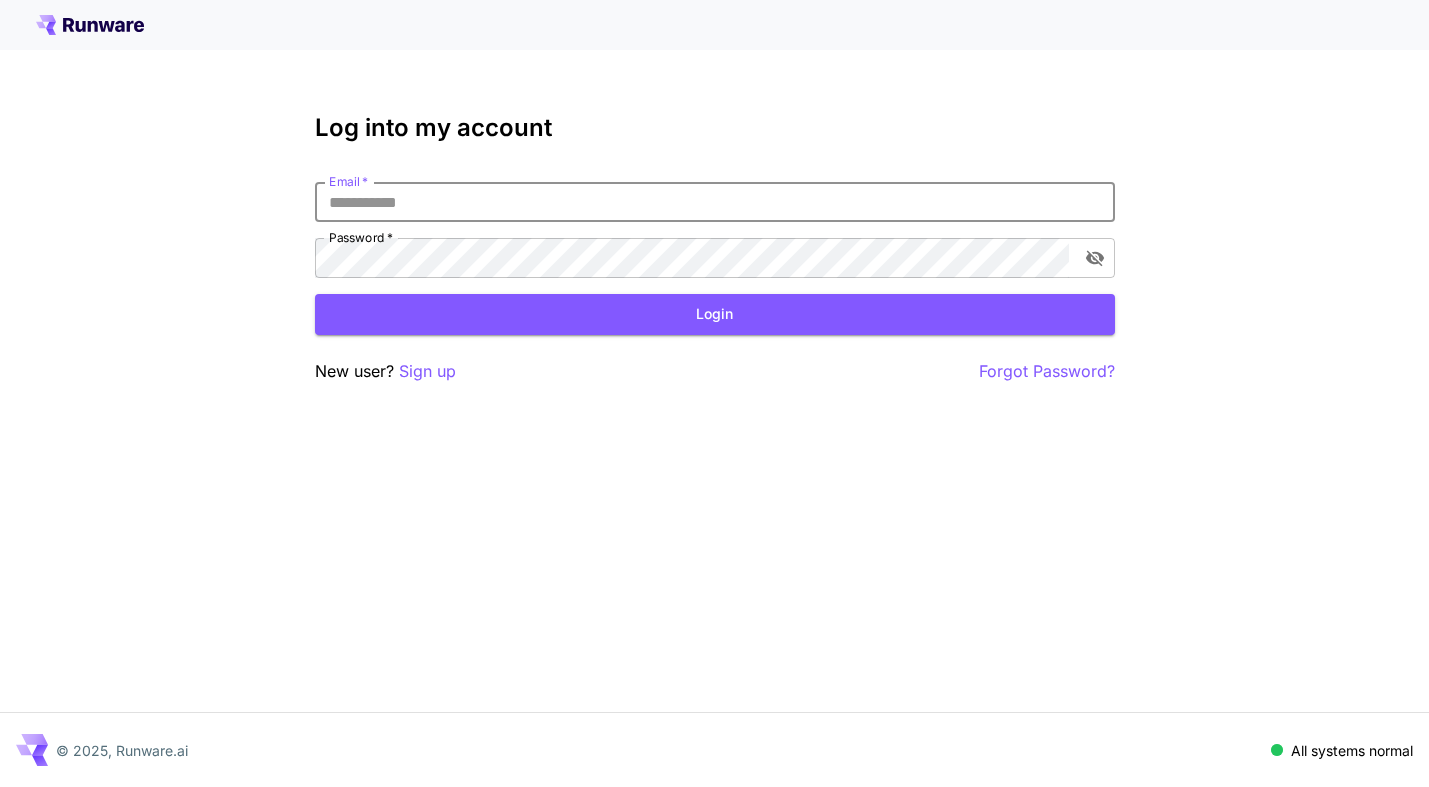 scroll, scrollTop: 0, scrollLeft: 0, axis: both 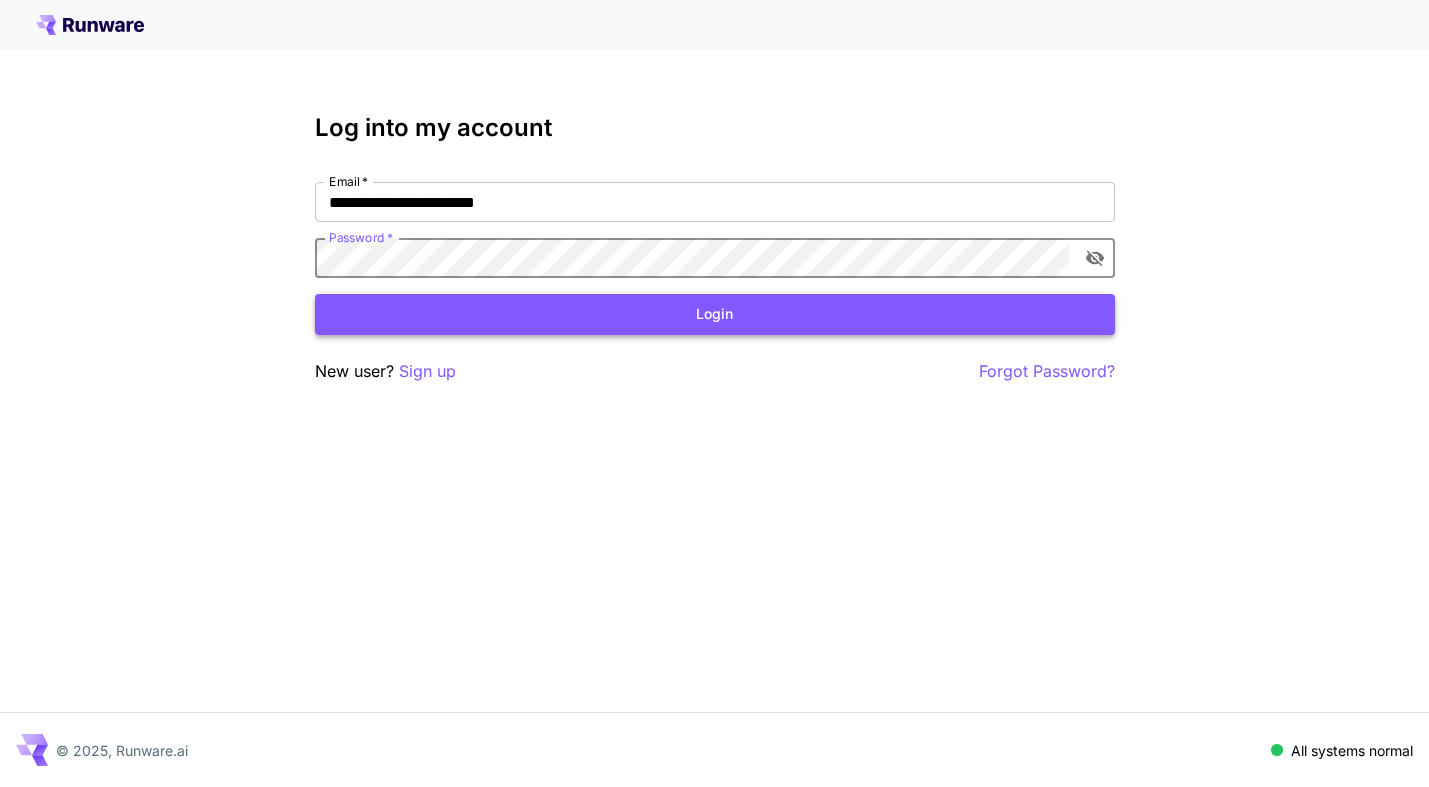 click on "Login" at bounding box center (715, 314) 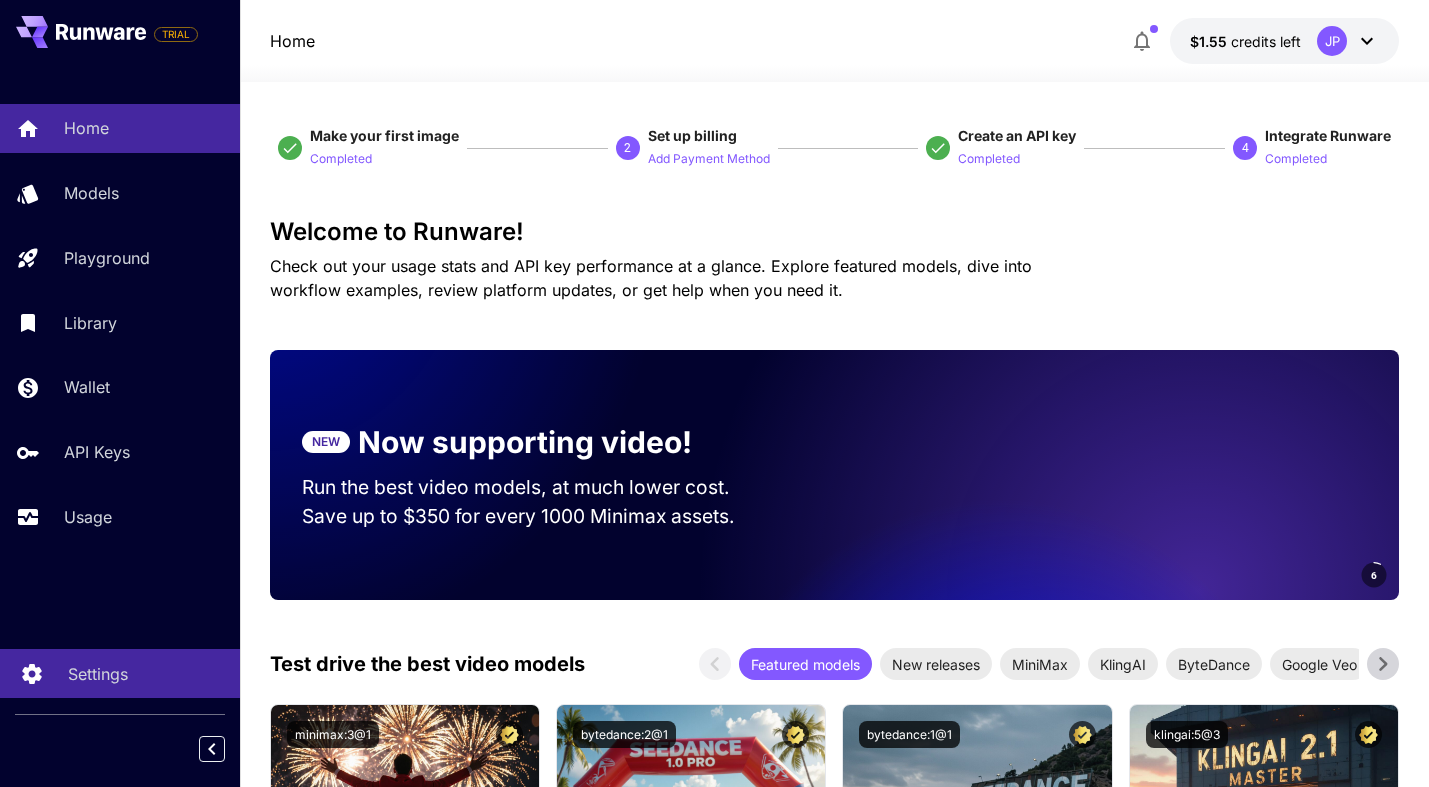 click on "Settings" at bounding box center [98, 674] 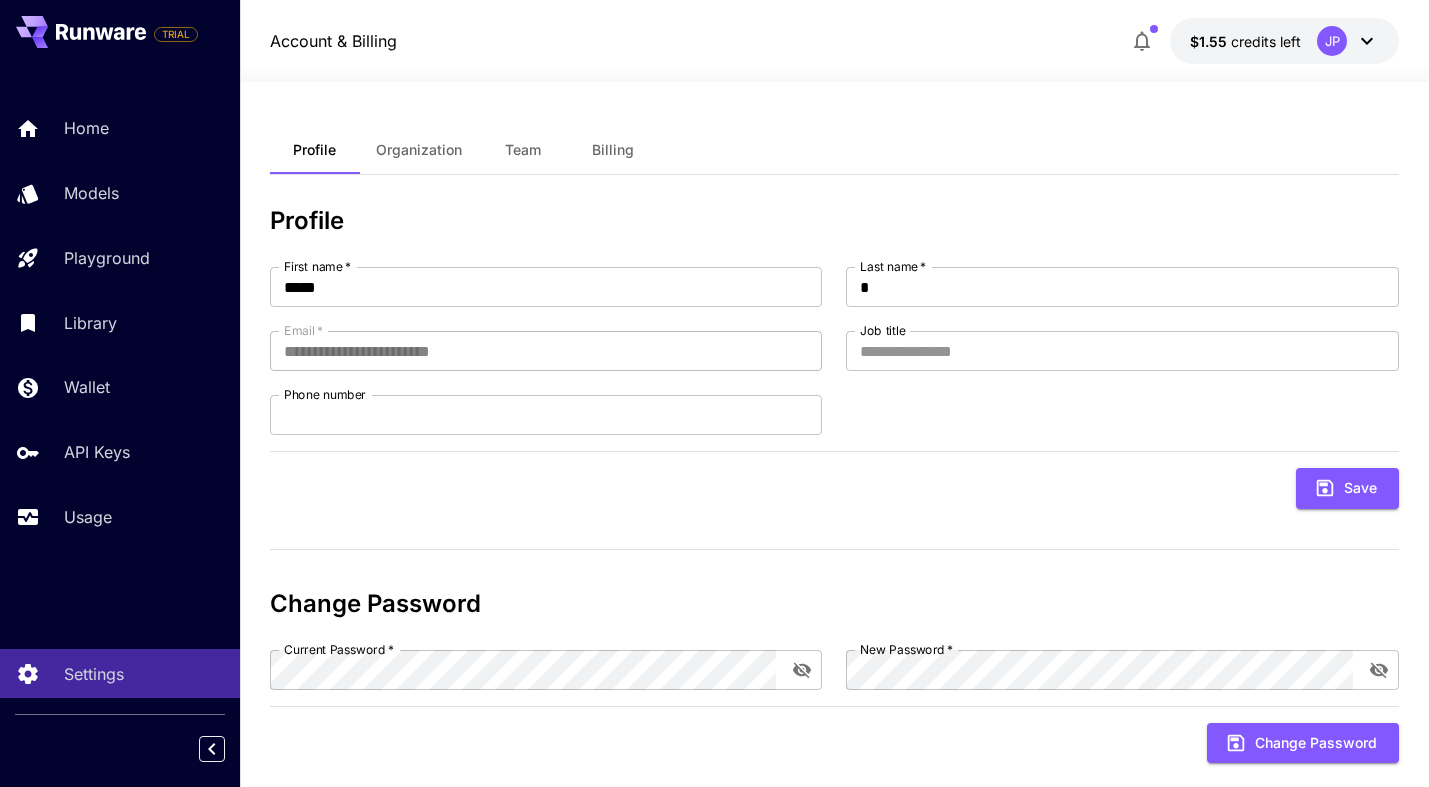 click on "JP" at bounding box center [1348, 41] 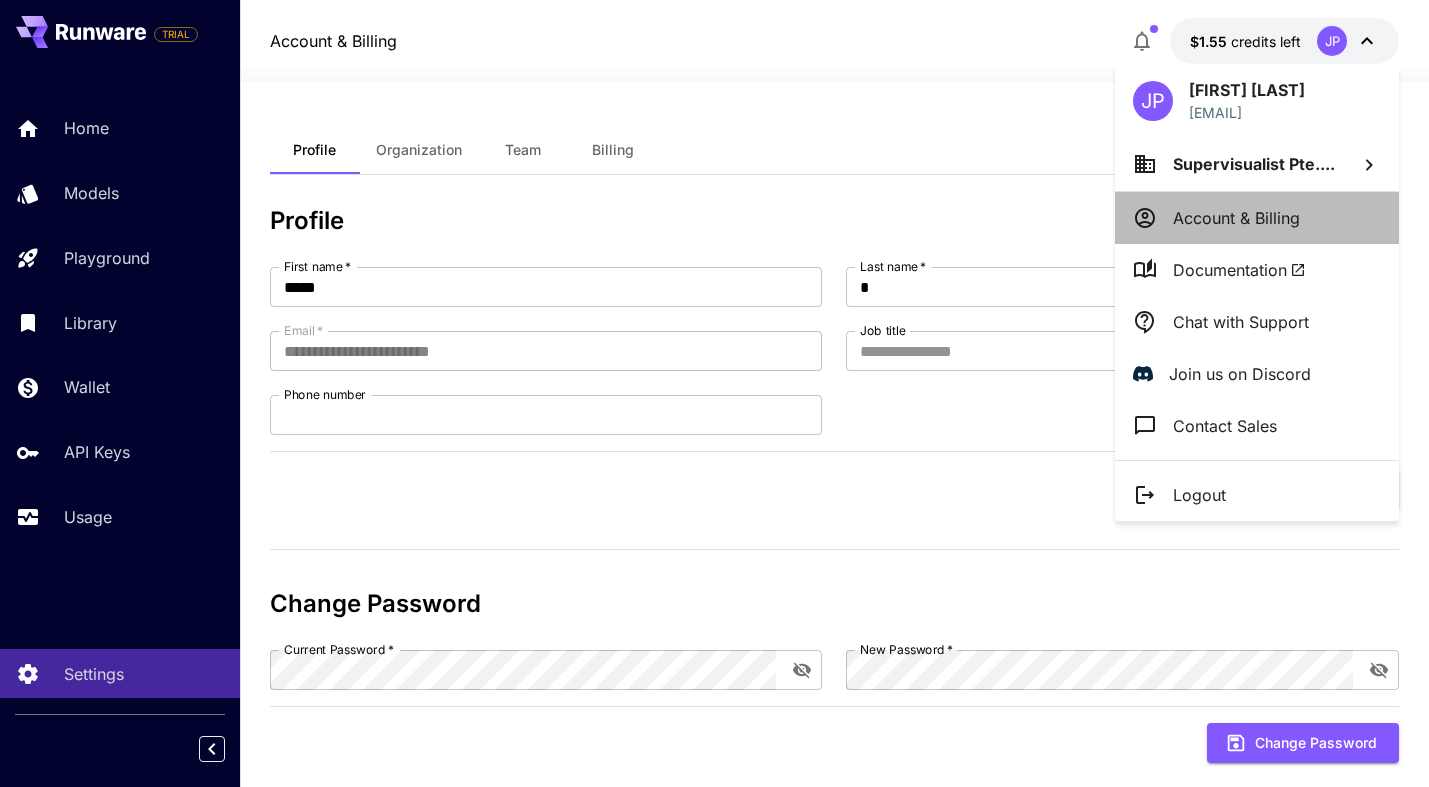 click on "Account & Billing" at bounding box center [1236, 218] 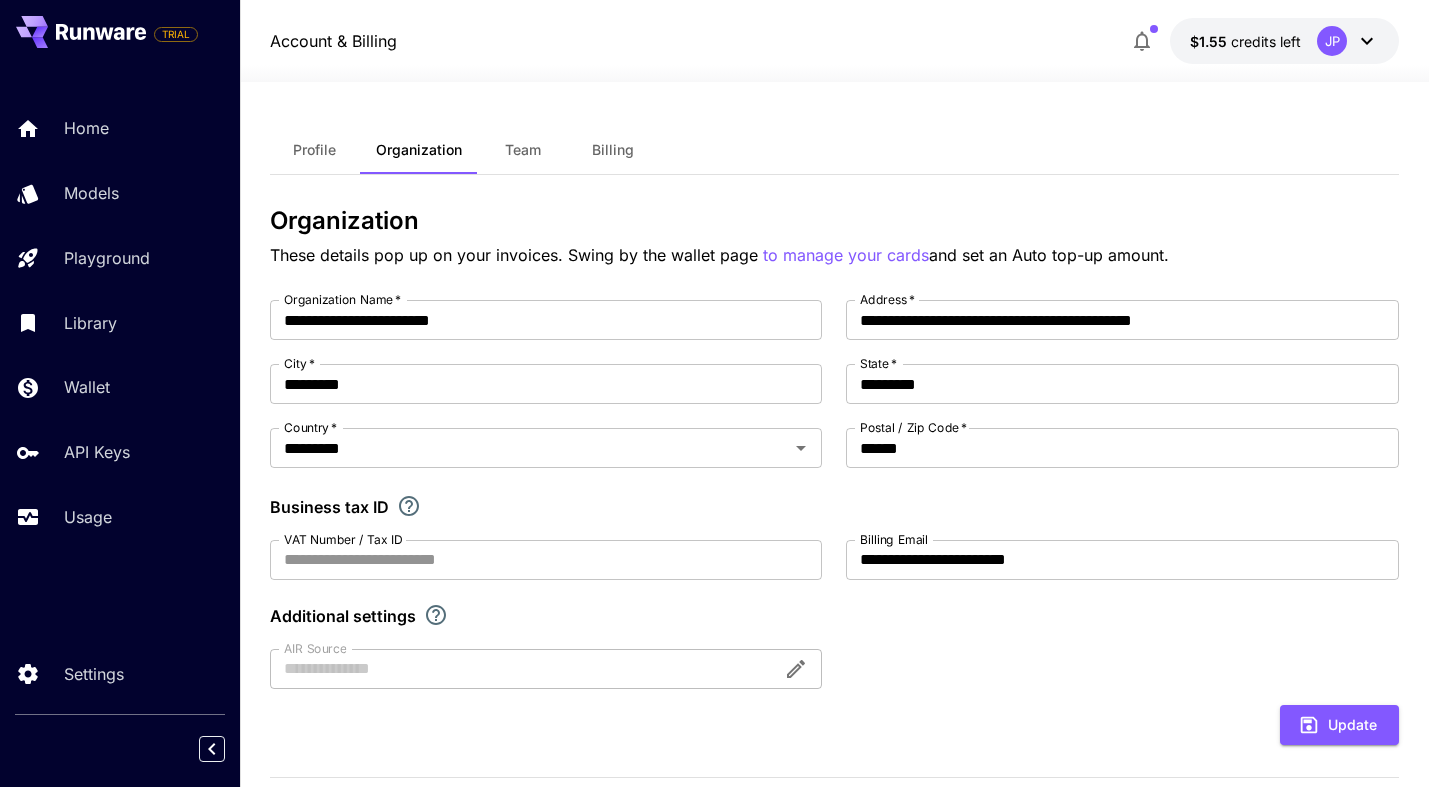 scroll, scrollTop: 0, scrollLeft: 0, axis: both 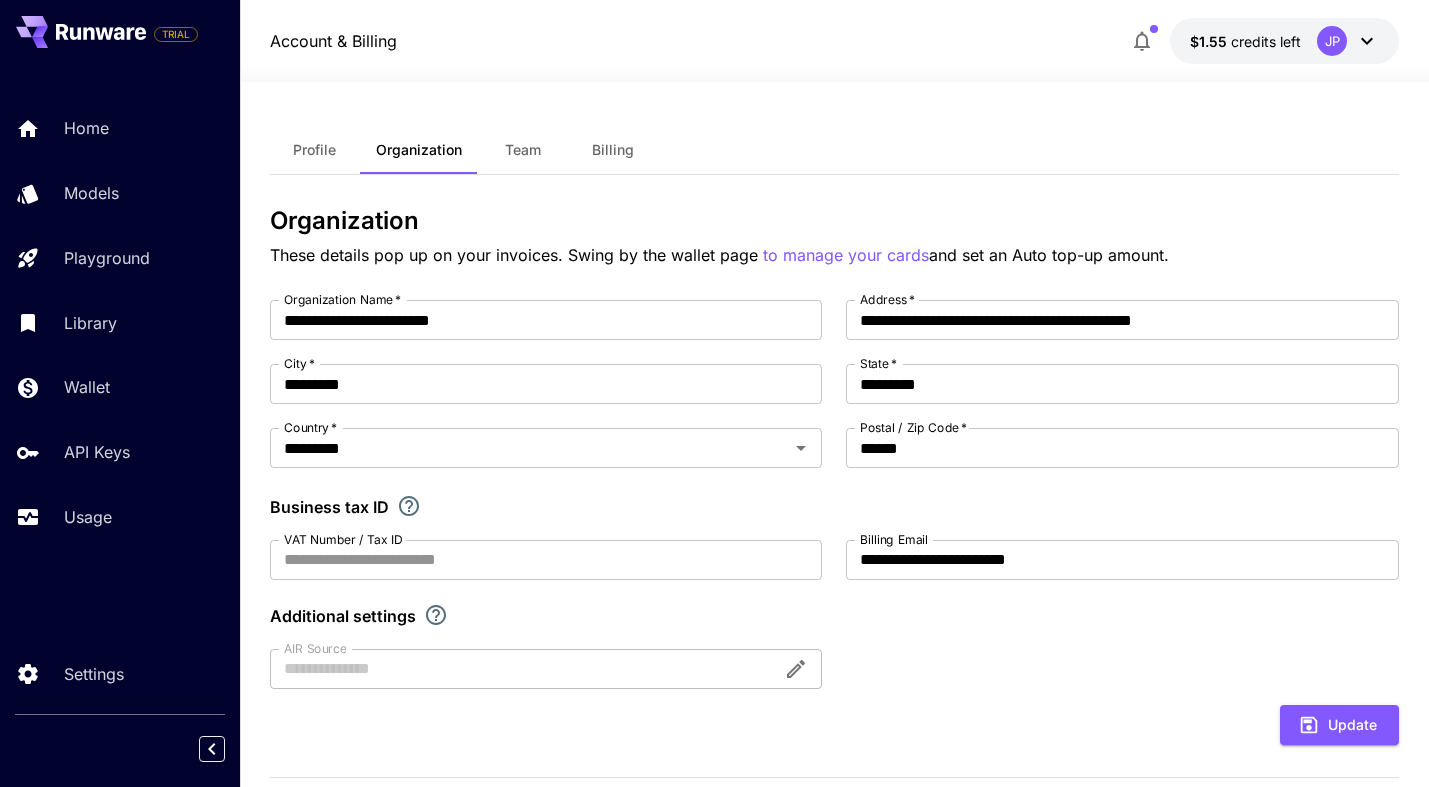click on "credits left" at bounding box center (1266, 41) 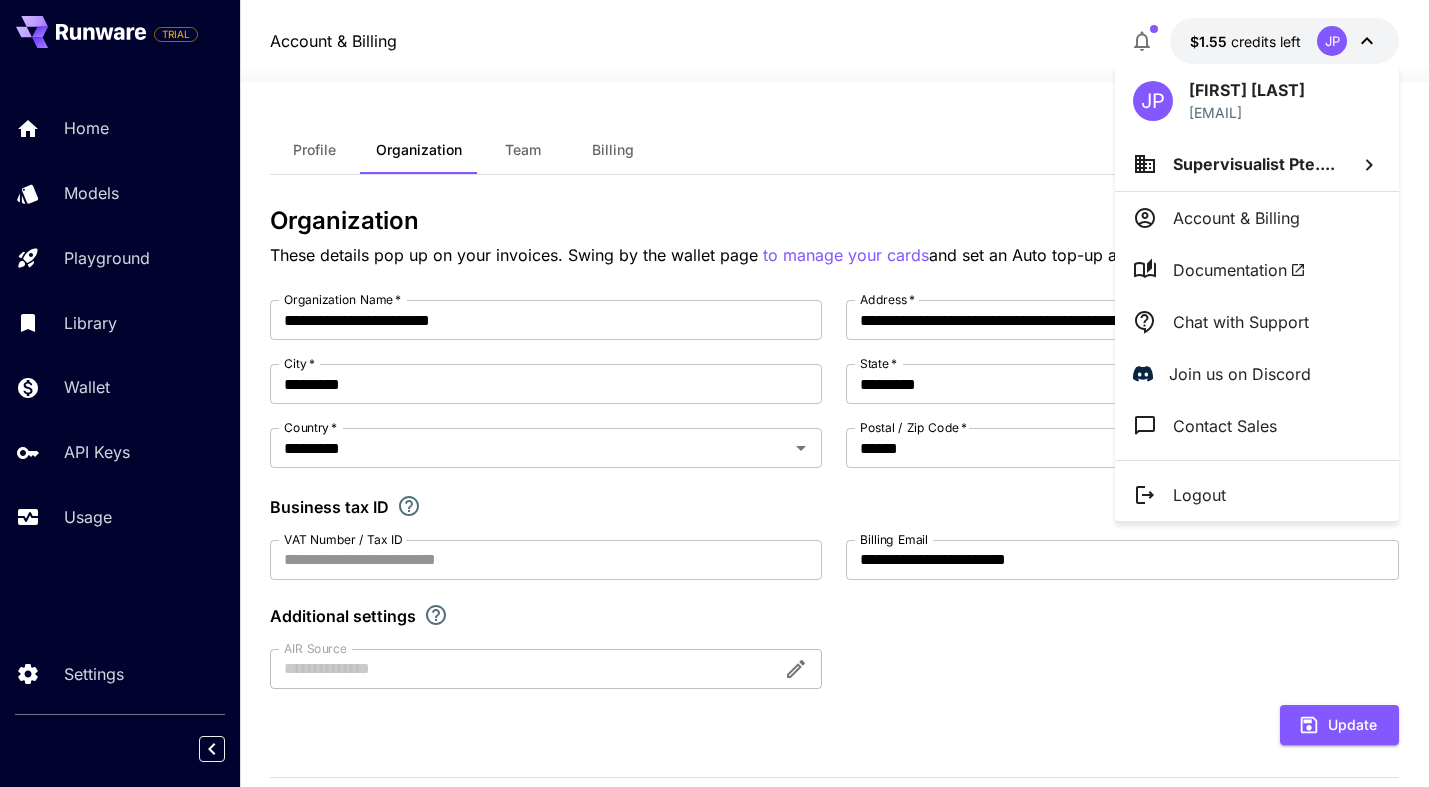click at bounding box center [714, 393] 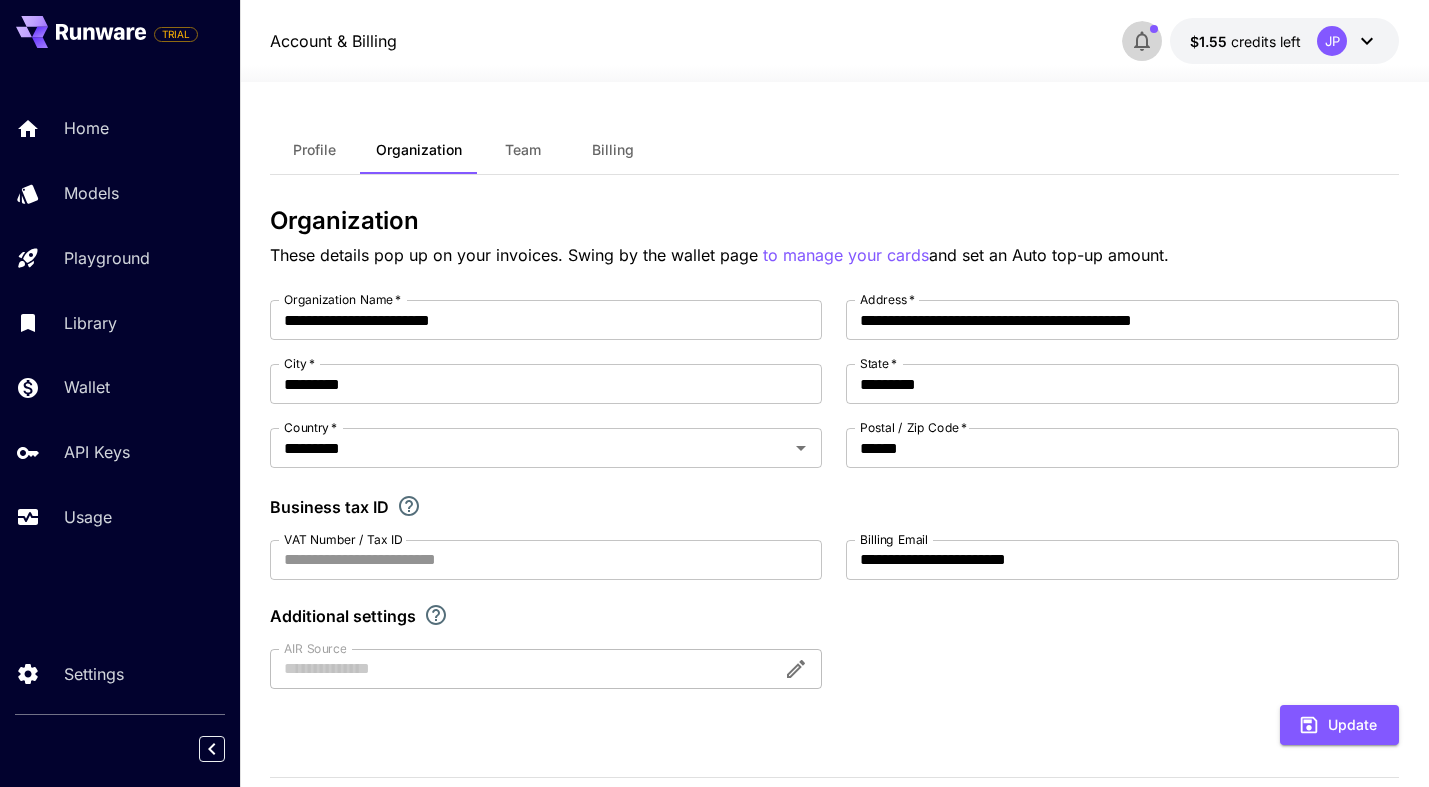 click 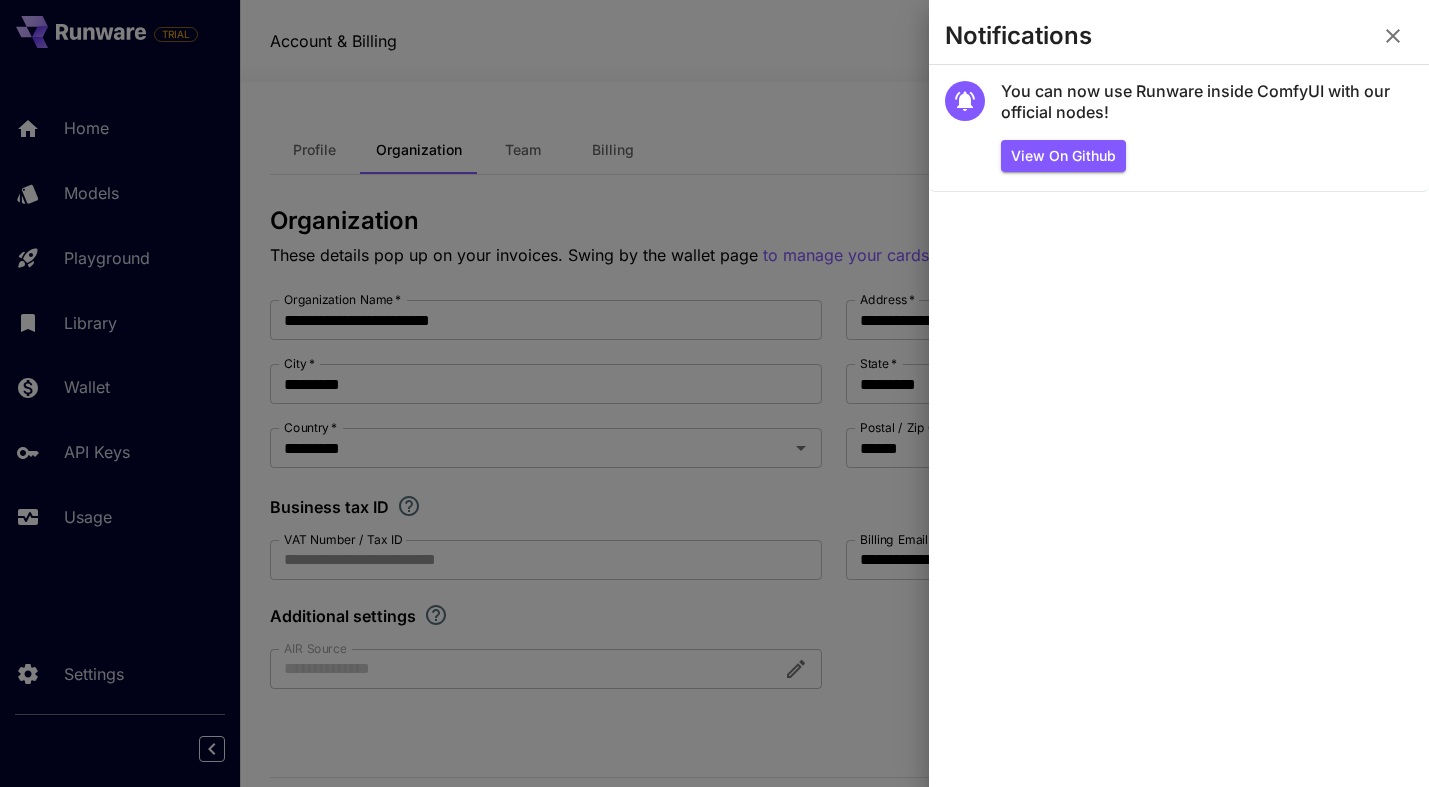 click at bounding box center (714, 393) 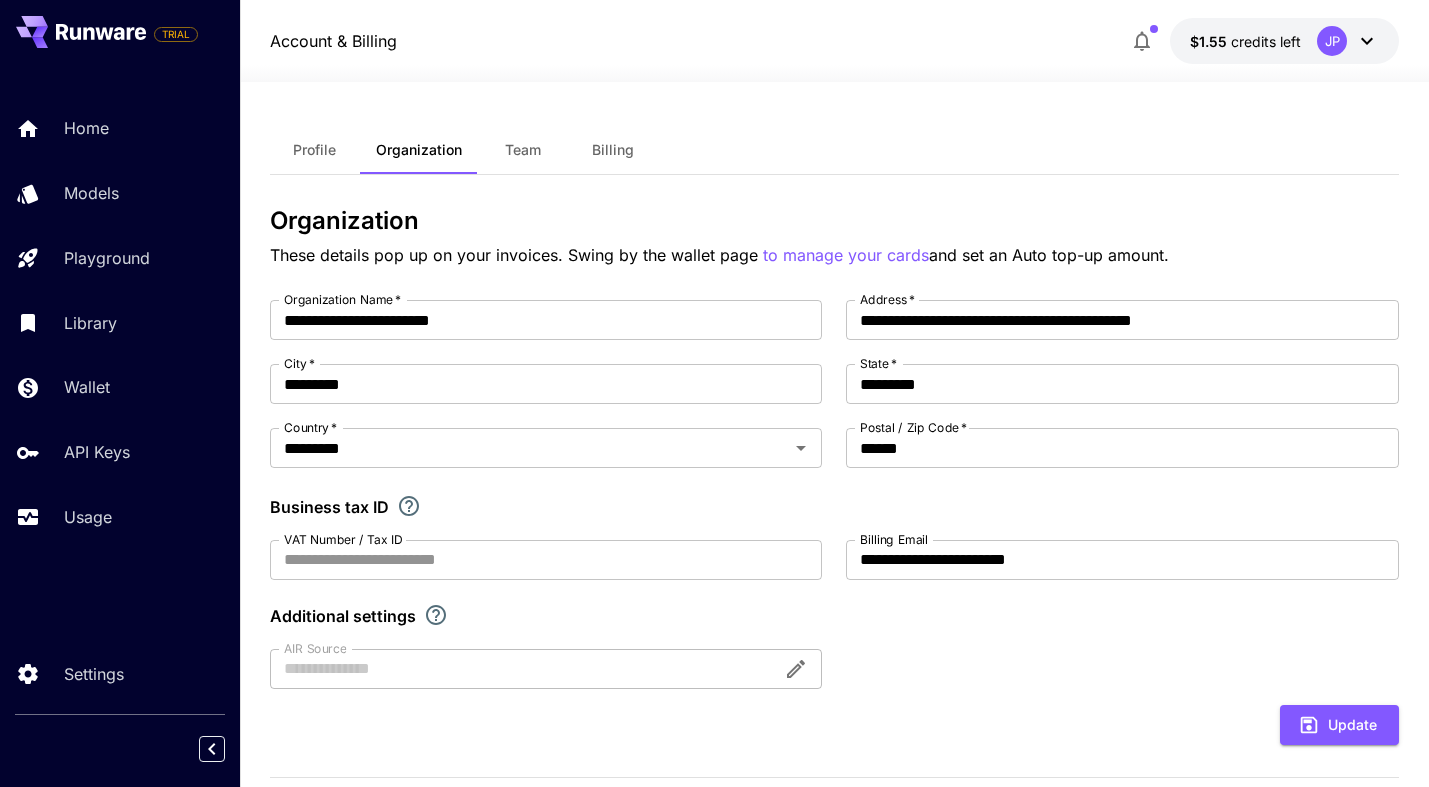 click on "Billing" at bounding box center (613, 150) 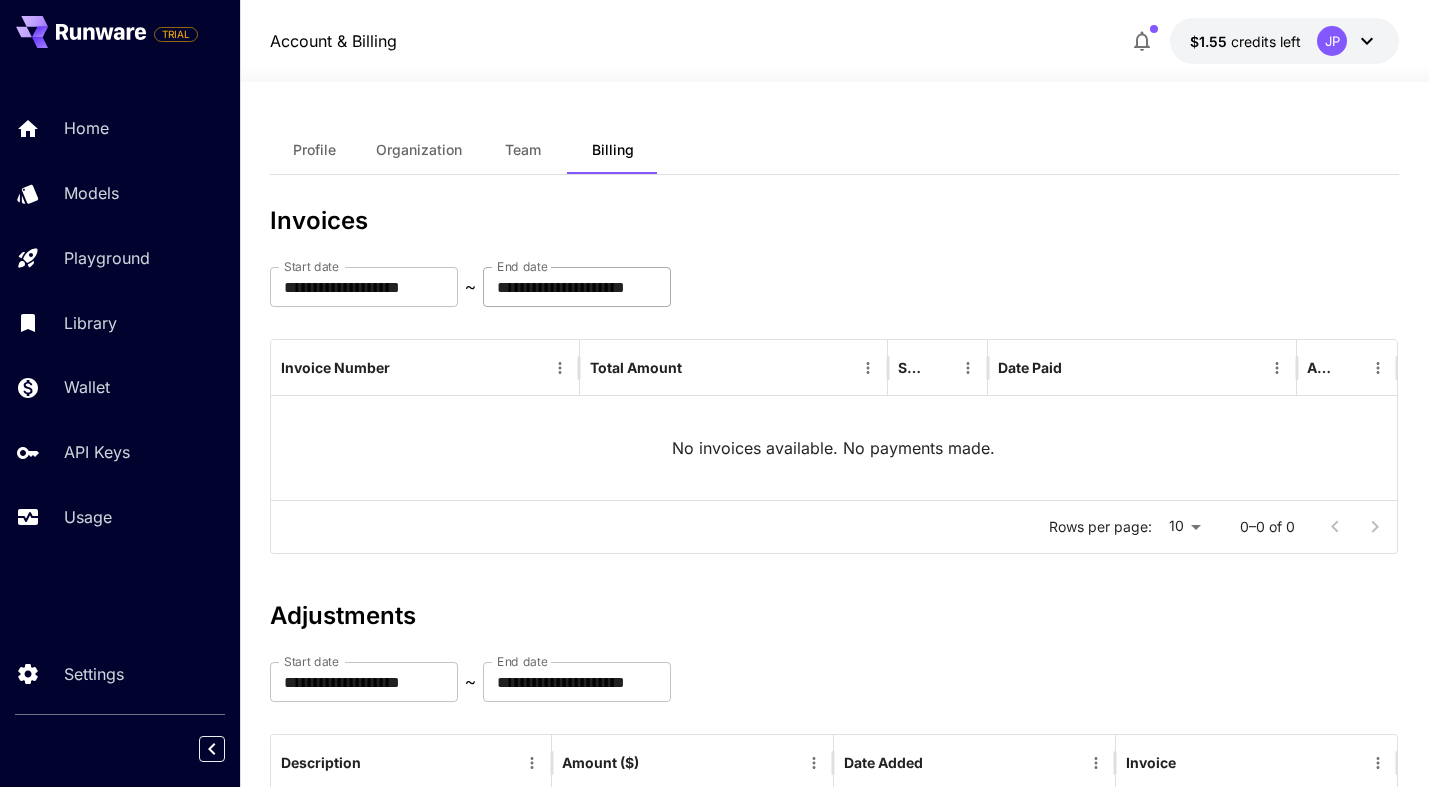 scroll, scrollTop: 0, scrollLeft: 0, axis: both 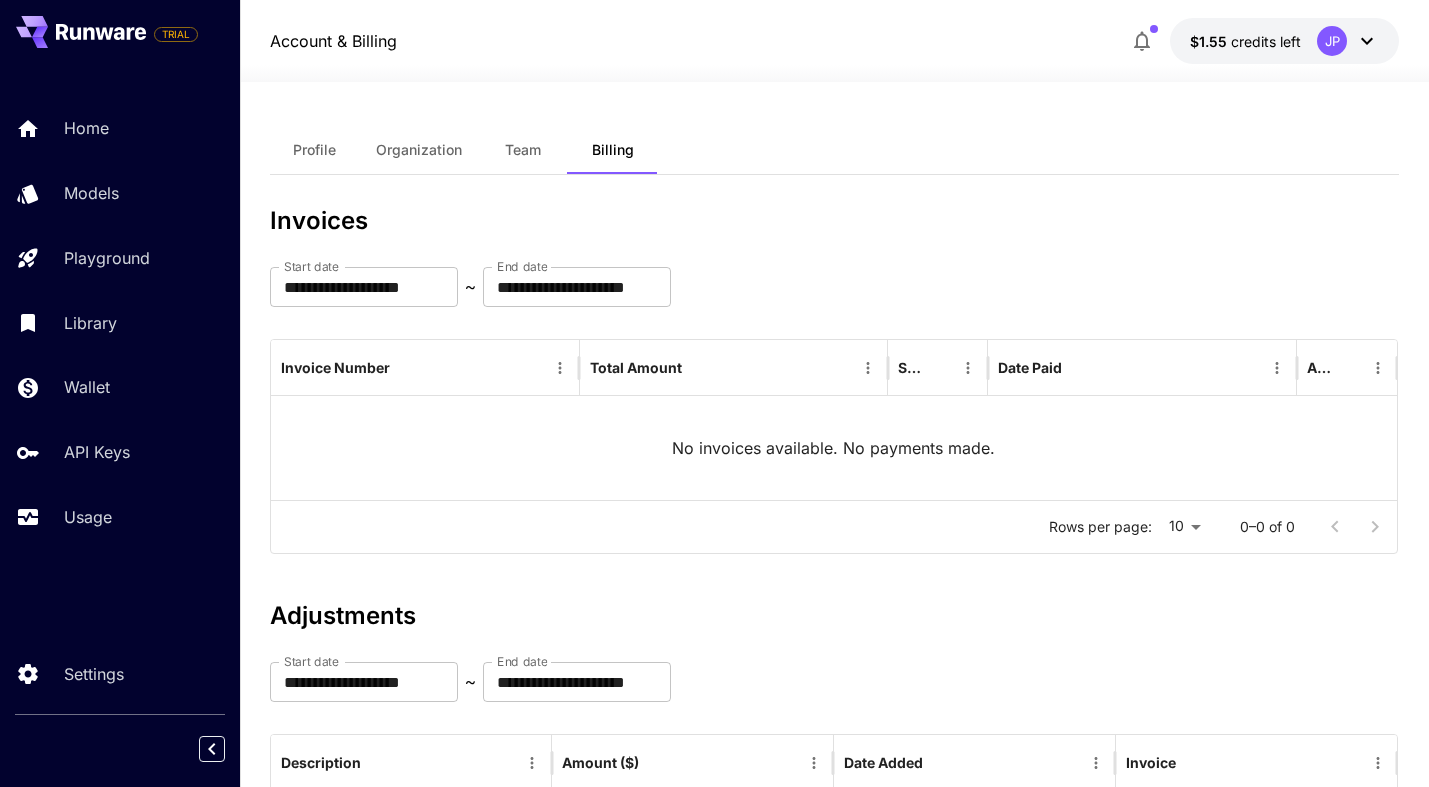 click on "Profile" at bounding box center (315, 150) 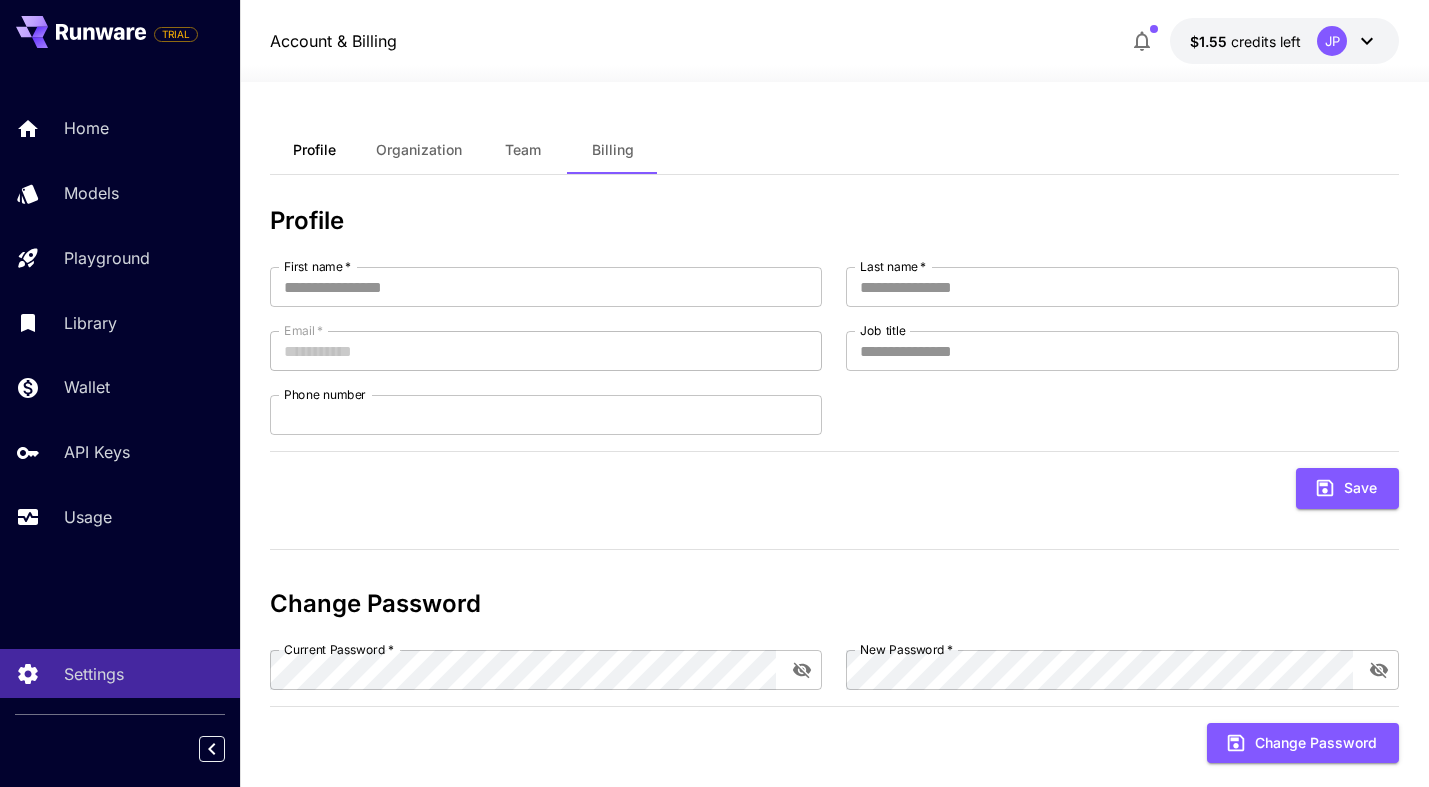 type on "*****" 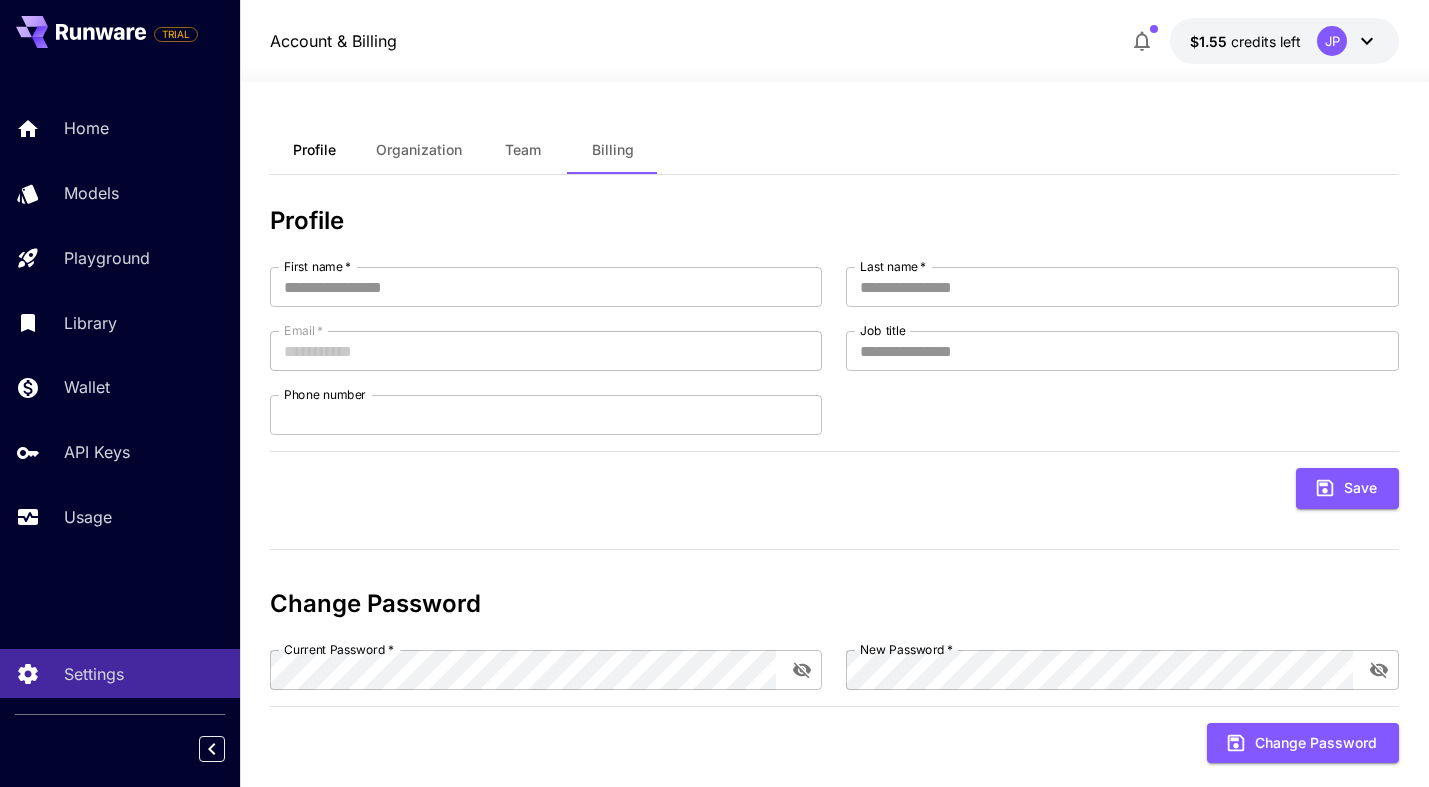 type on "*" 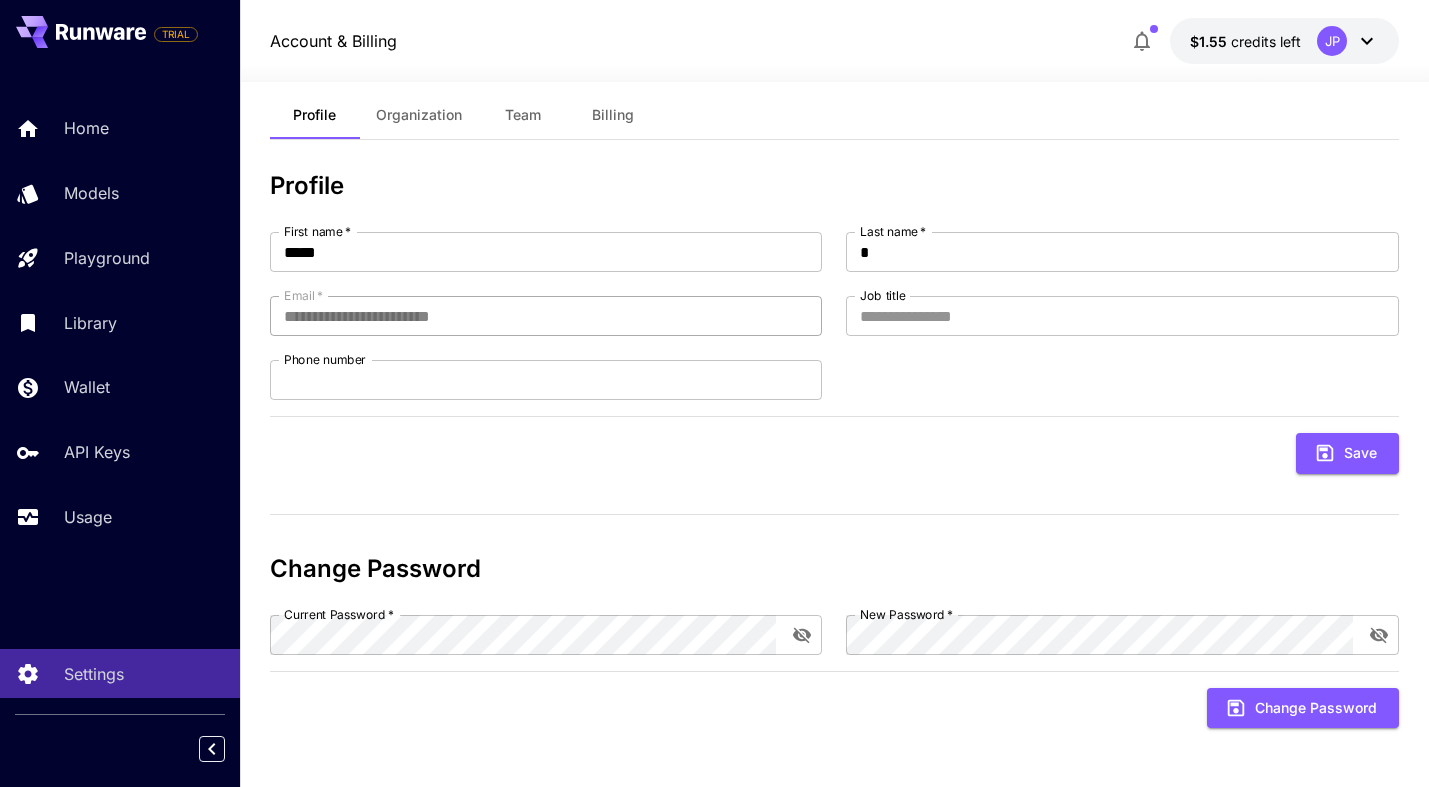 scroll, scrollTop: 28, scrollLeft: 0, axis: vertical 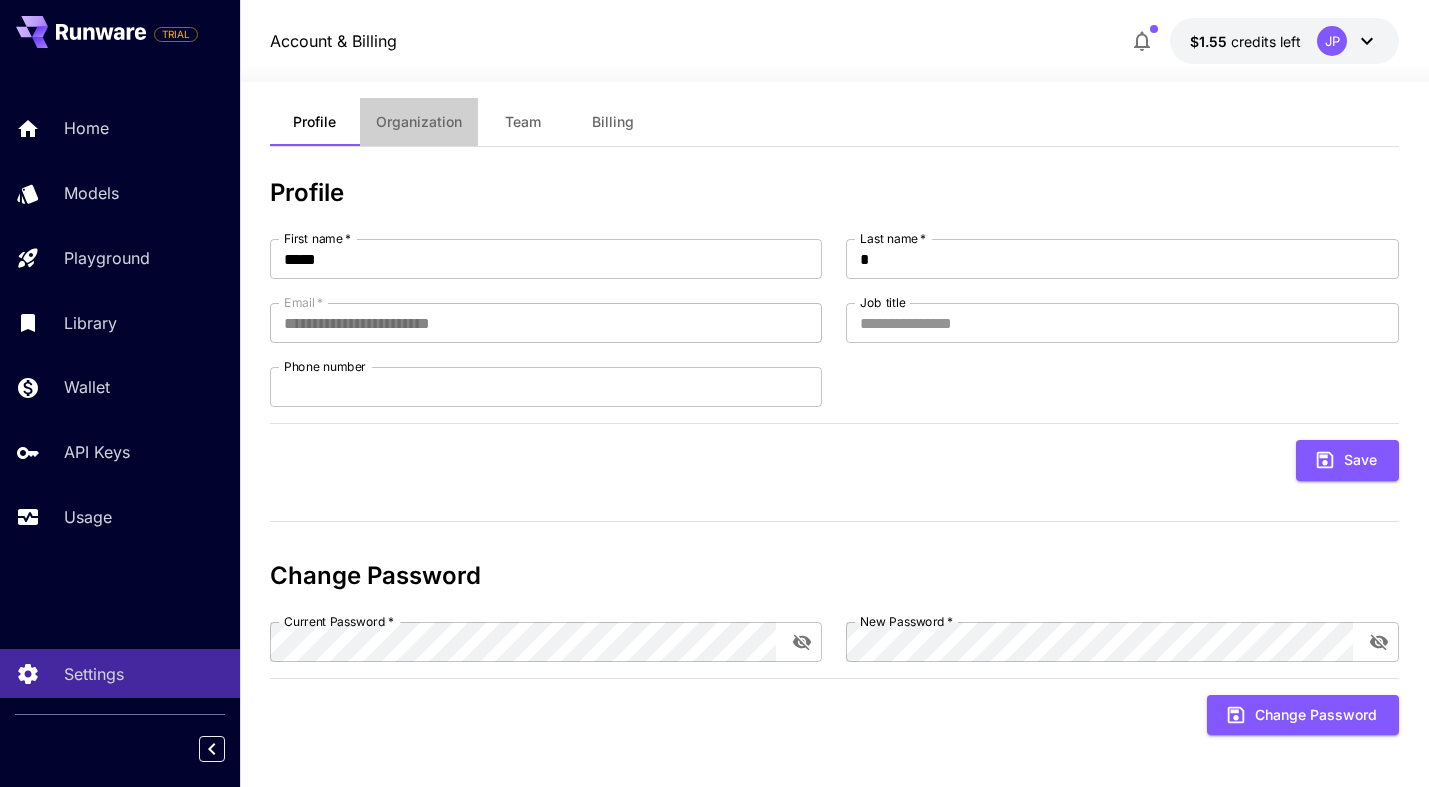 click on "Organization" at bounding box center (419, 122) 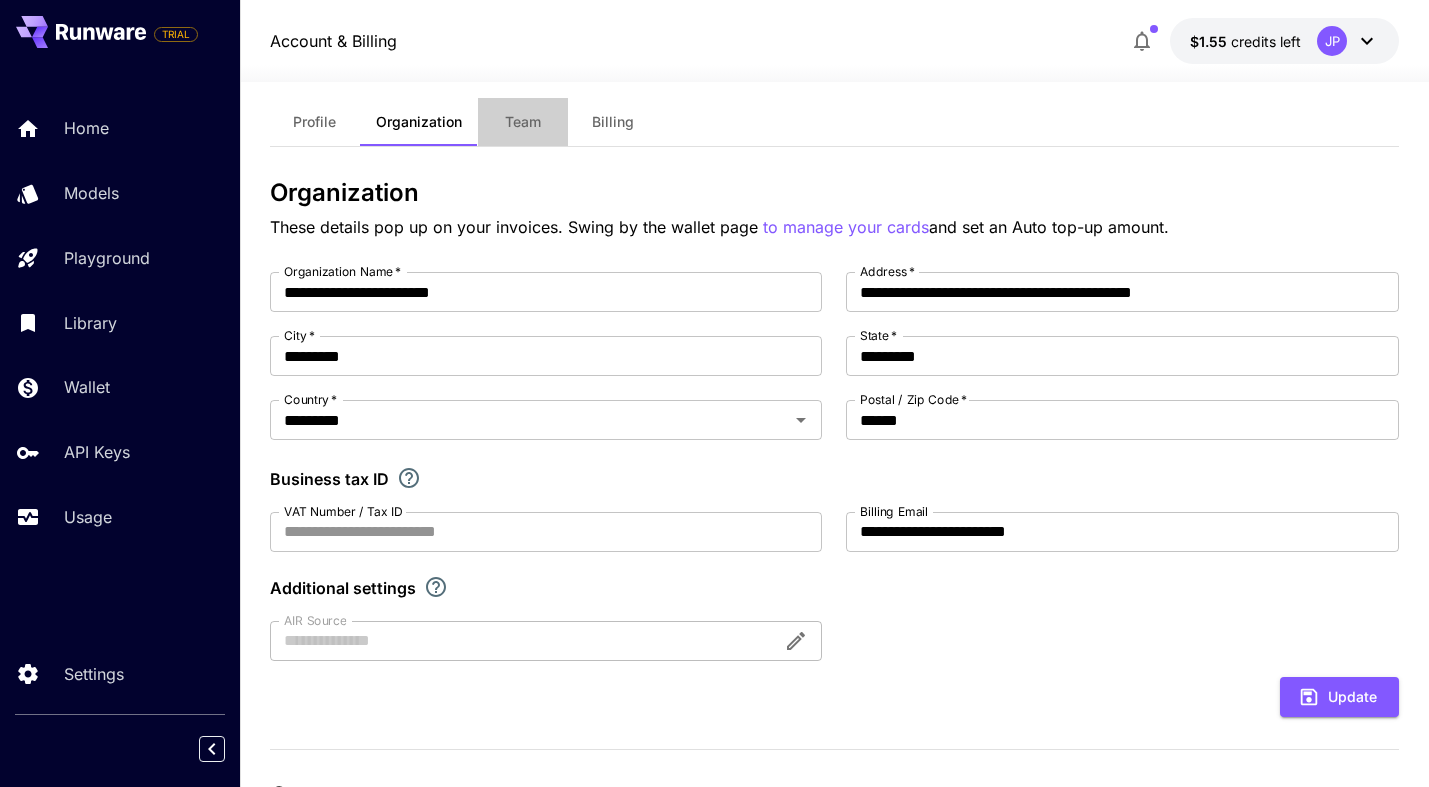click on "Team" at bounding box center [523, 122] 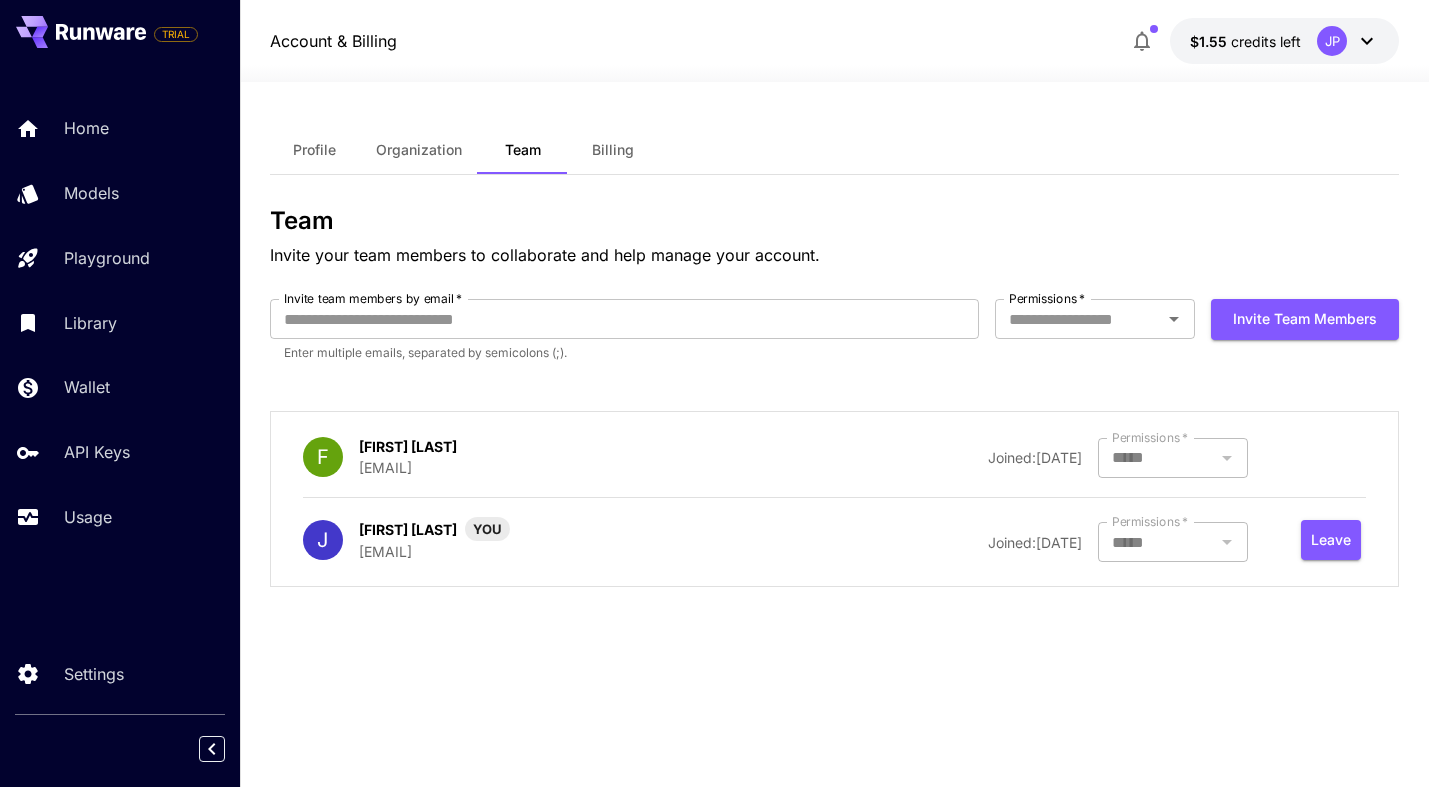 click on "JP" at bounding box center [1332, 41] 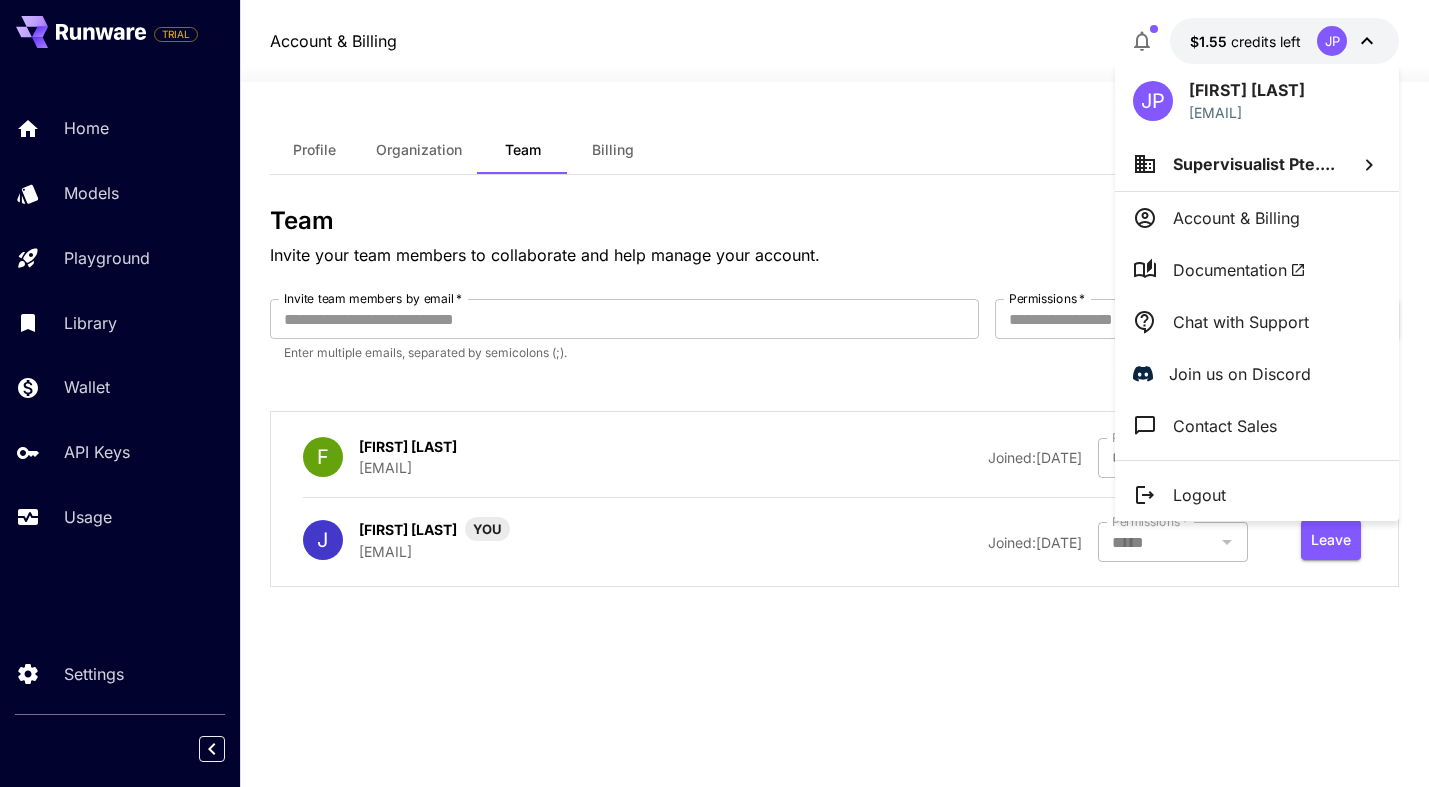 click on "[FIRST] [LAST]" at bounding box center (1247, 90) 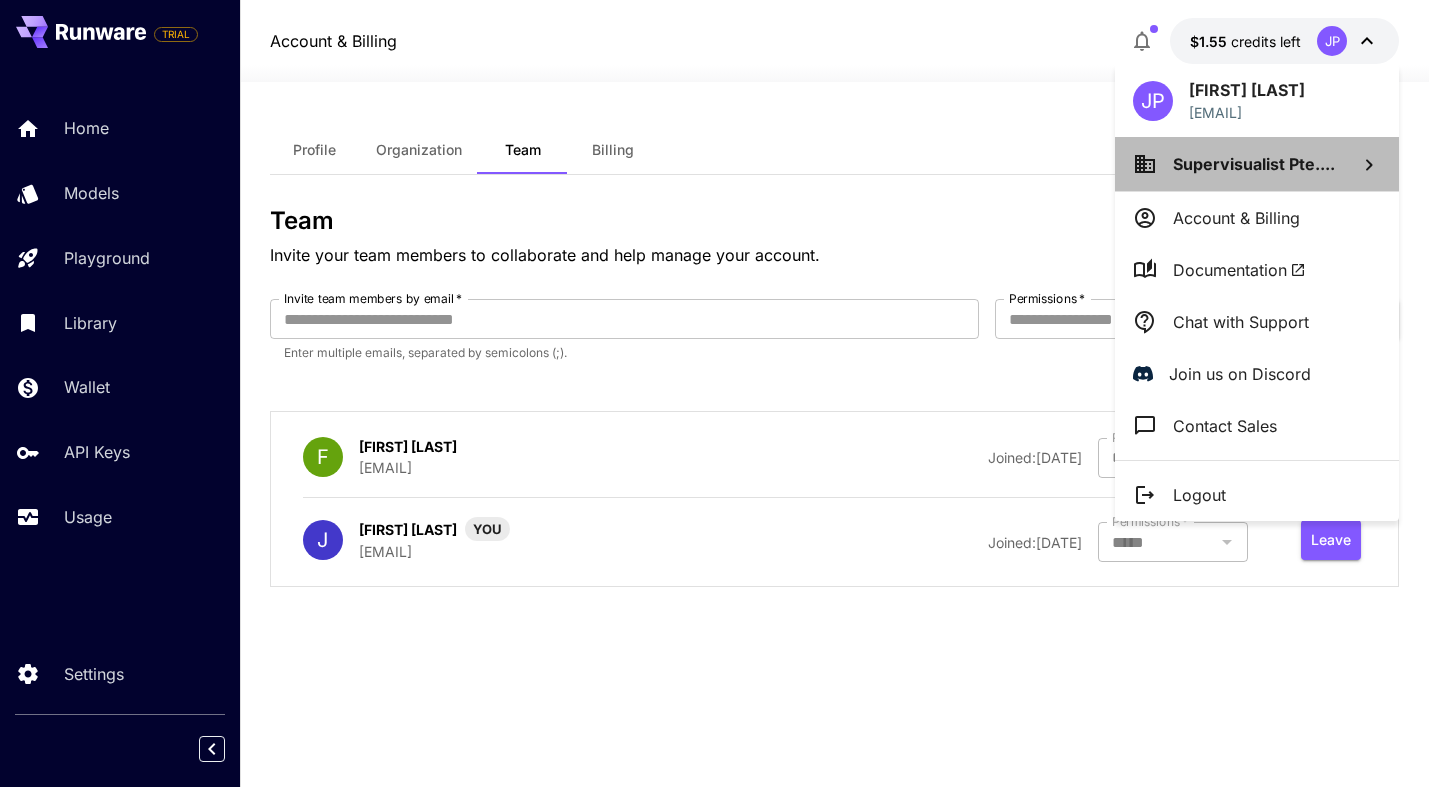 click on "Supervisualist Pte...." at bounding box center [1254, 164] 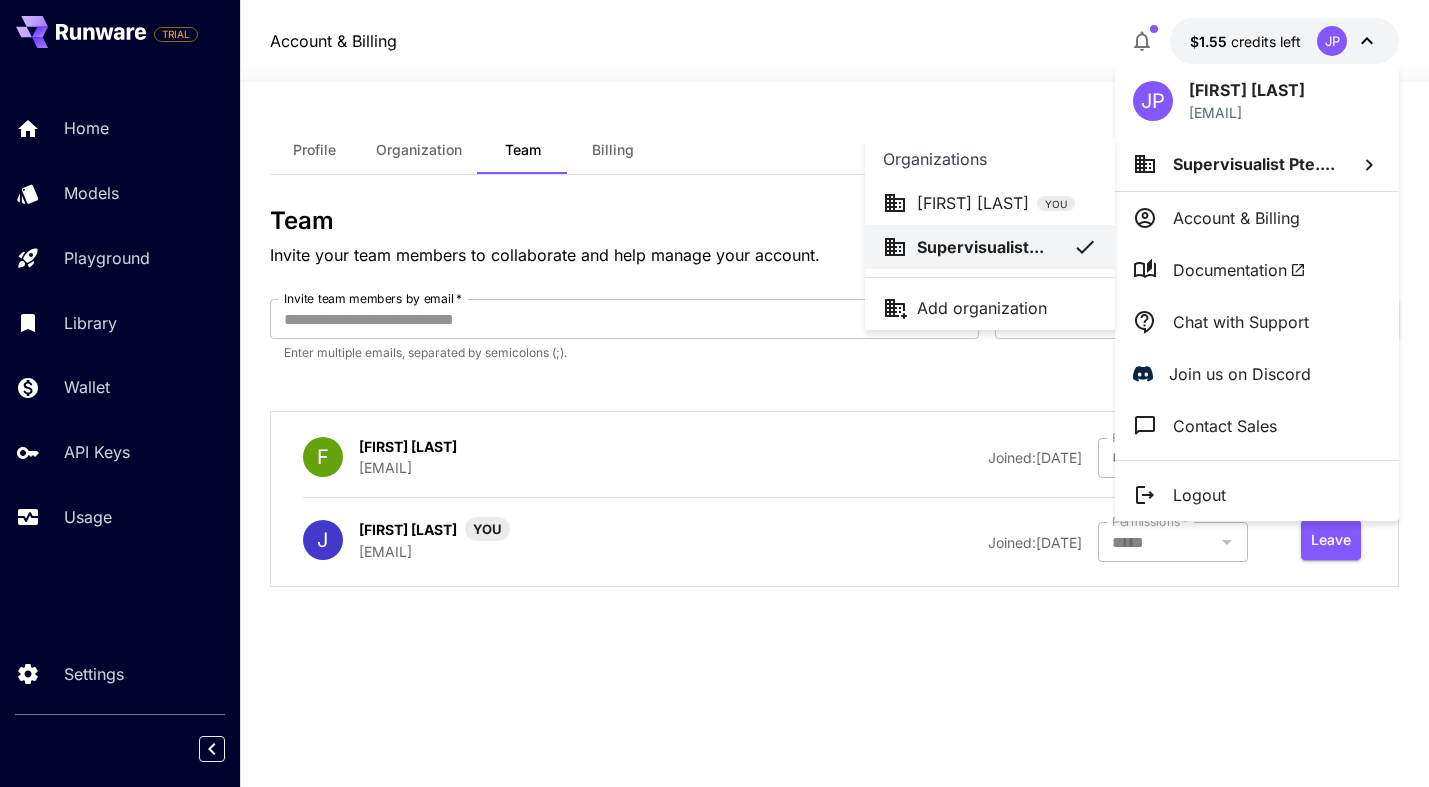 click at bounding box center [714, 393] 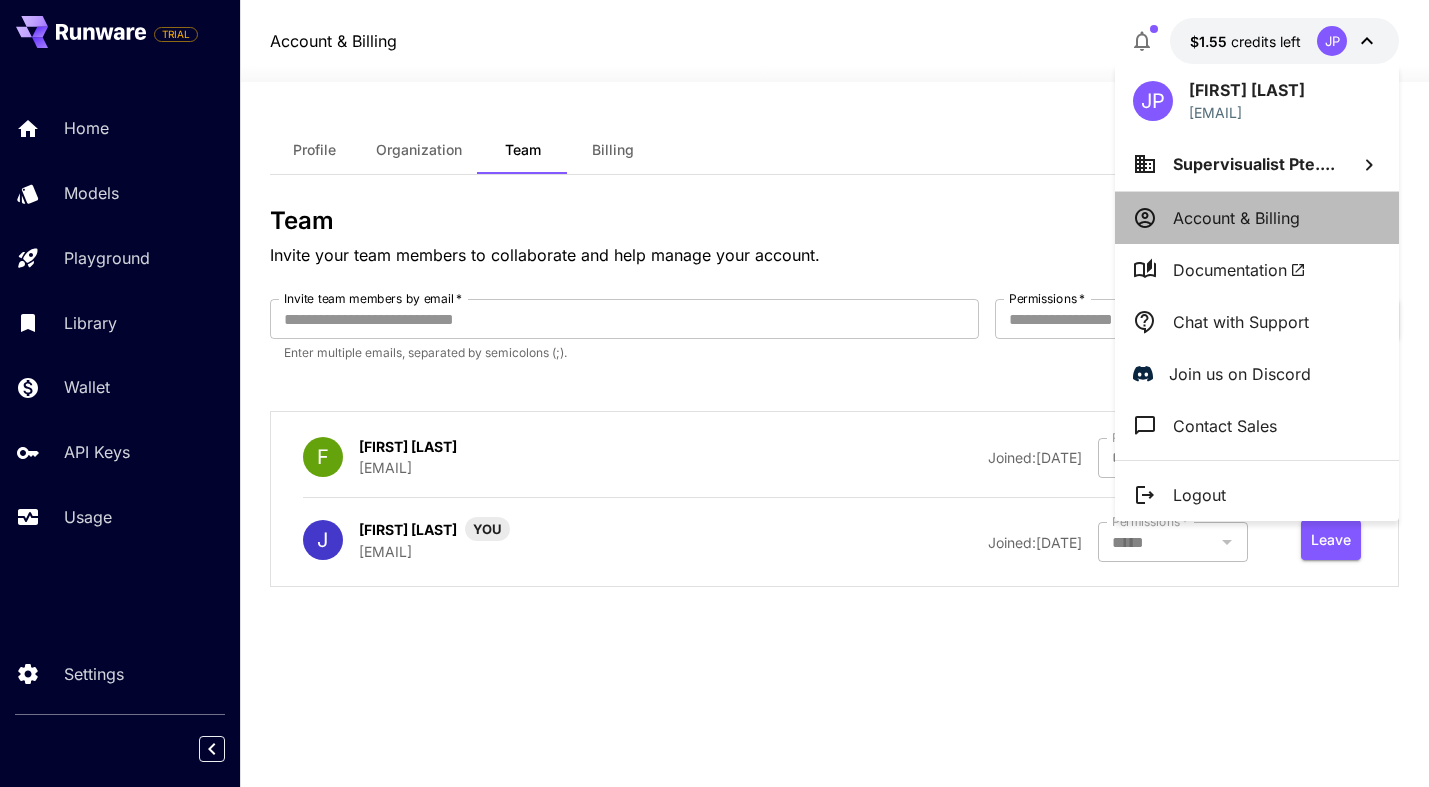 click on "Account & Billing" at bounding box center [1236, 218] 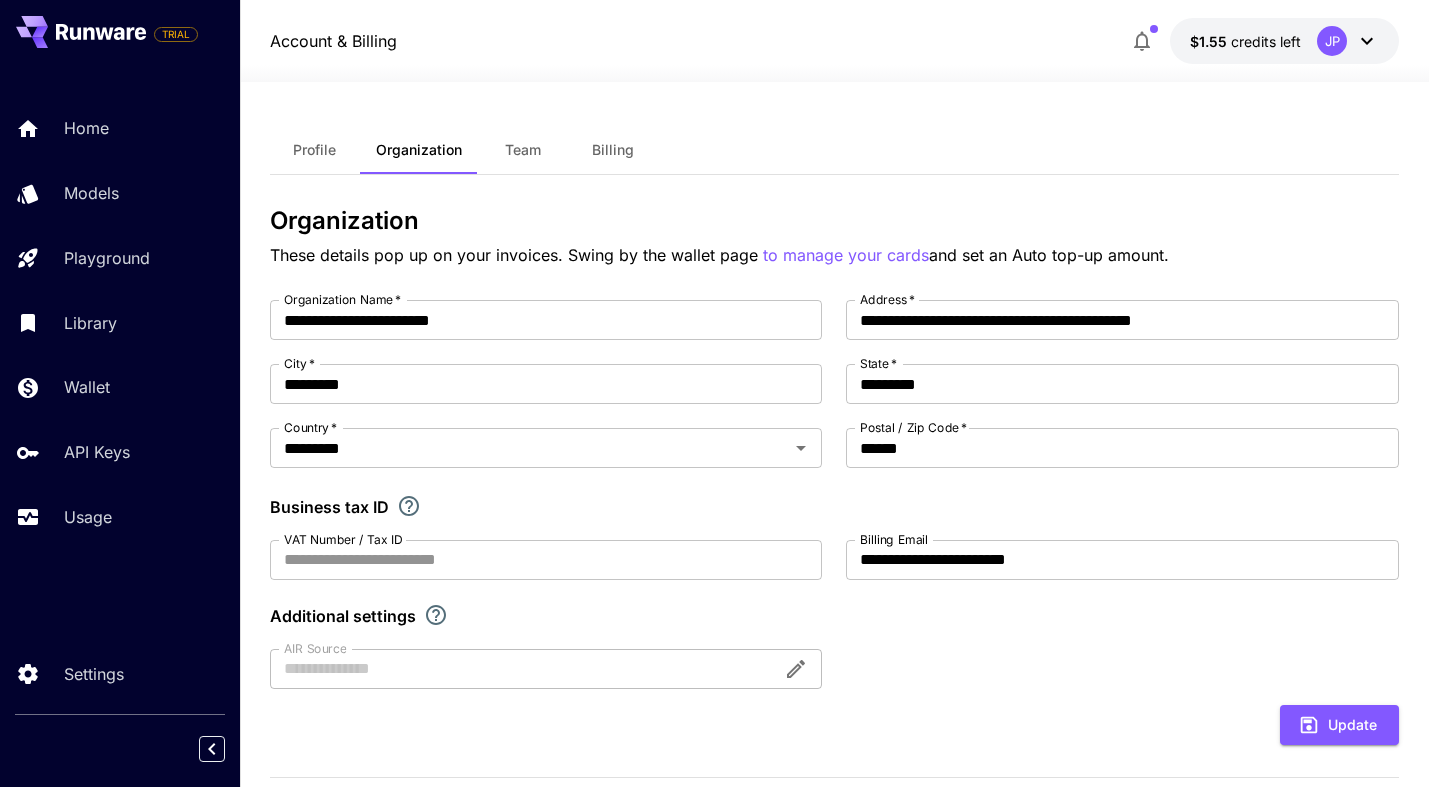scroll, scrollTop: 0, scrollLeft: 0, axis: both 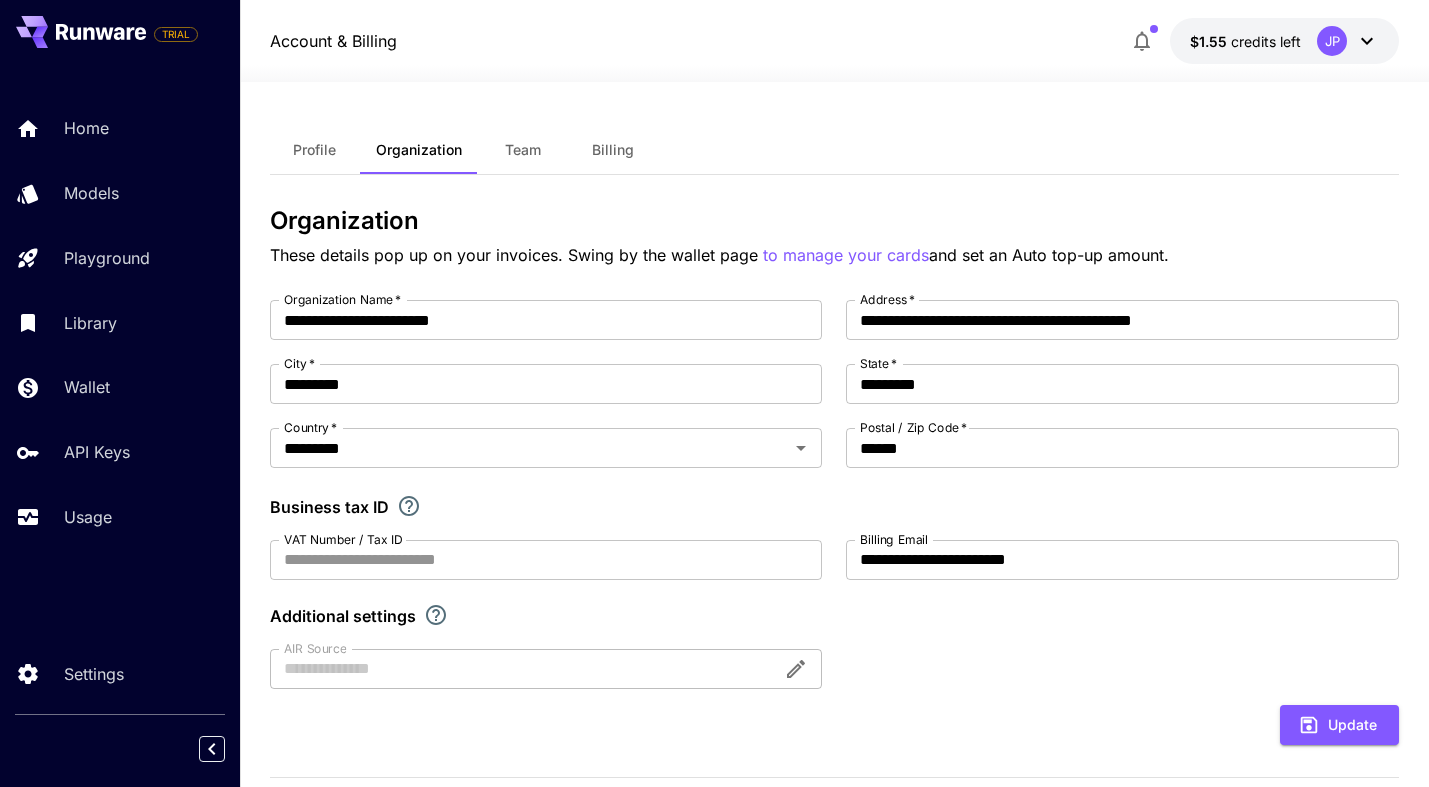 click on "Billing" at bounding box center [613, 150] 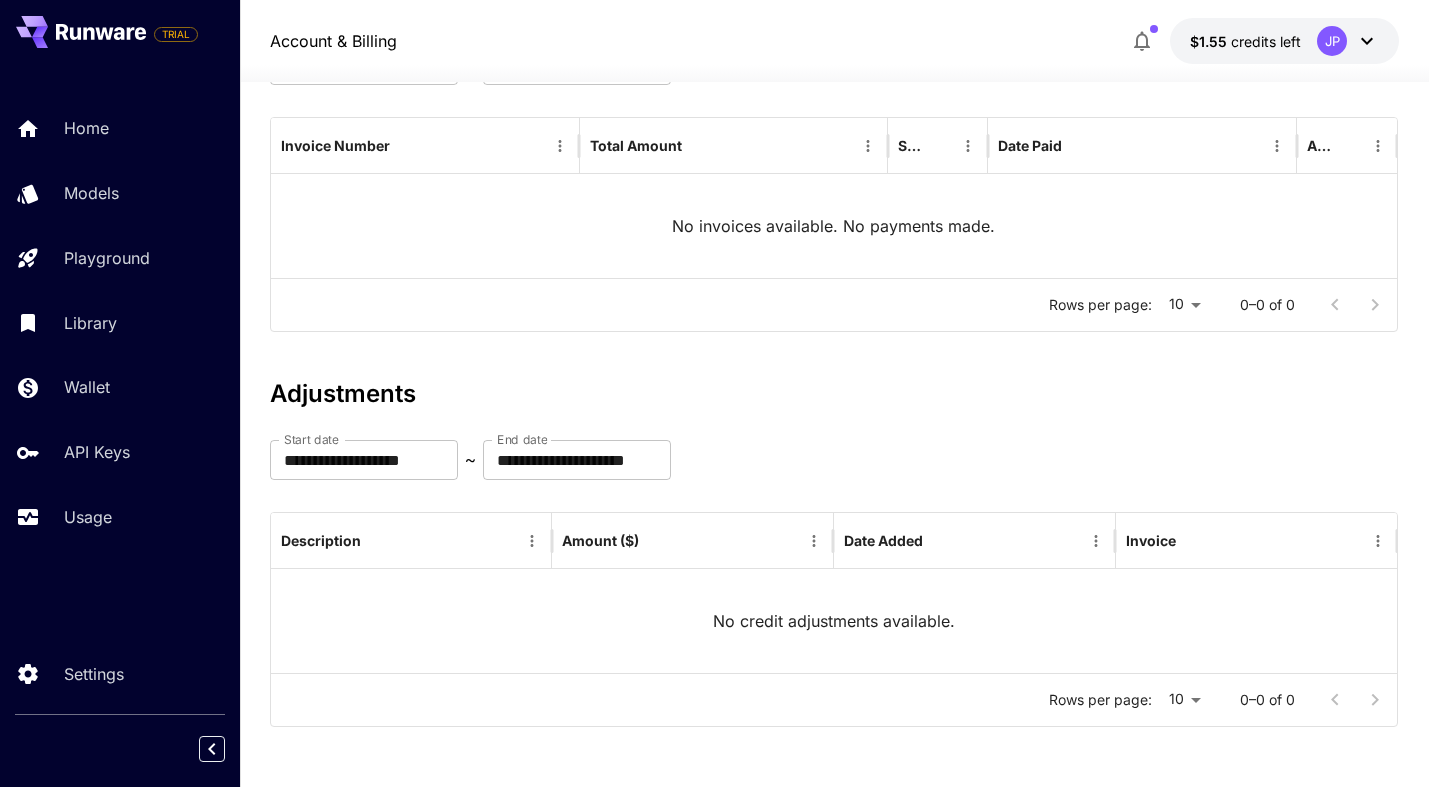 scroll, scrollTop: 222, scrollLeft: 0, axis: vertical 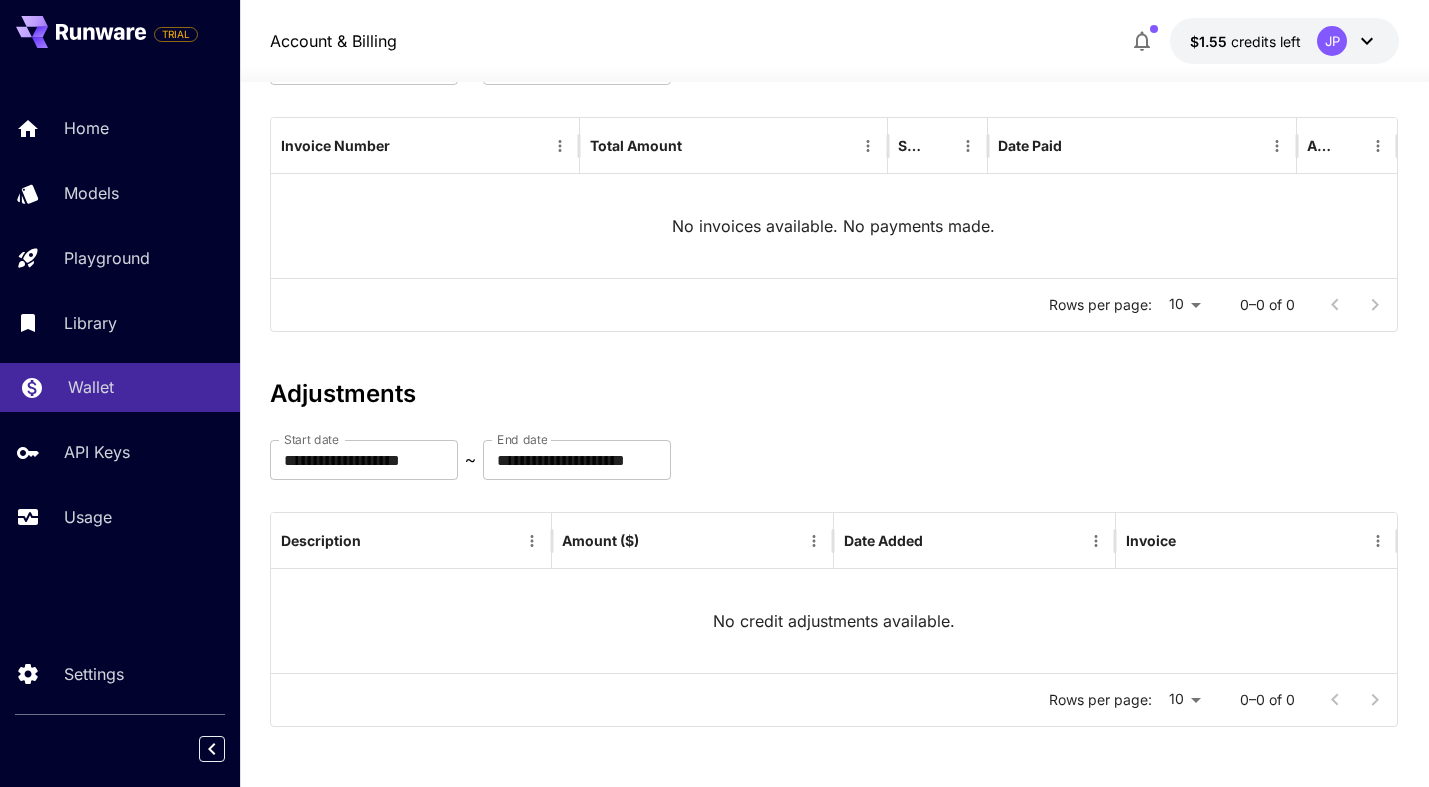 click 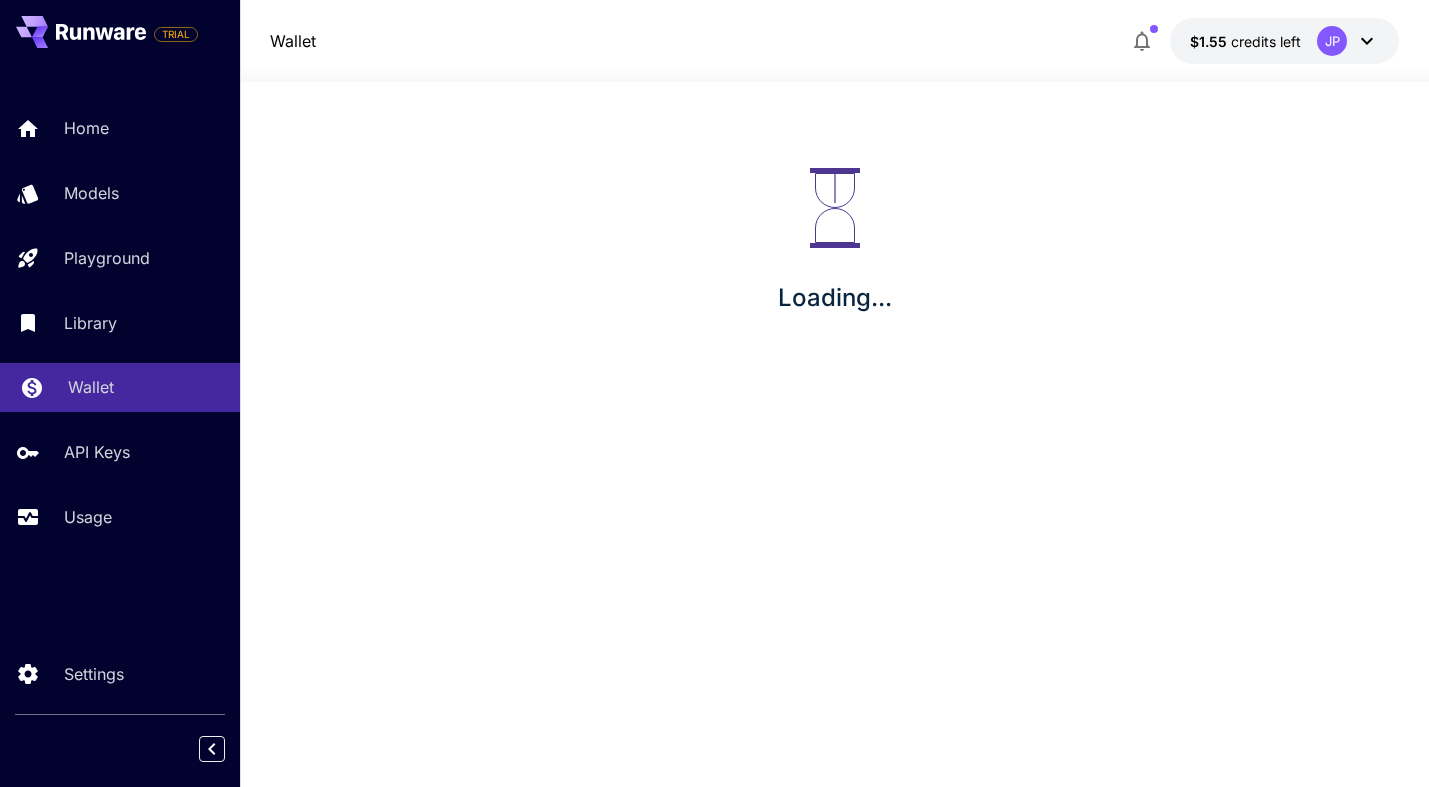 scroll, scrollTop: 0, scrollLeft: 0, axis: both 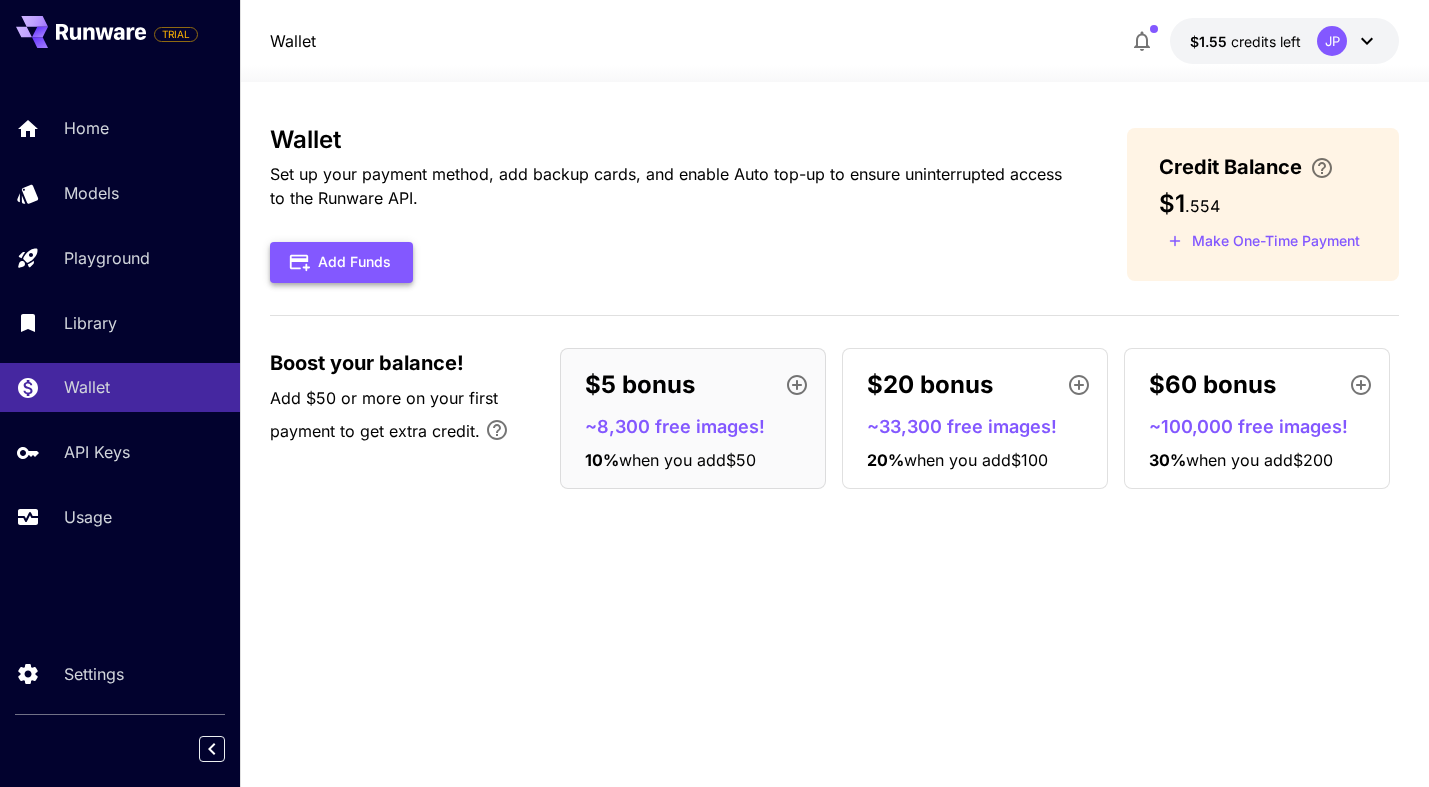 click on "Add Funds" at bounding box center [341, 262] 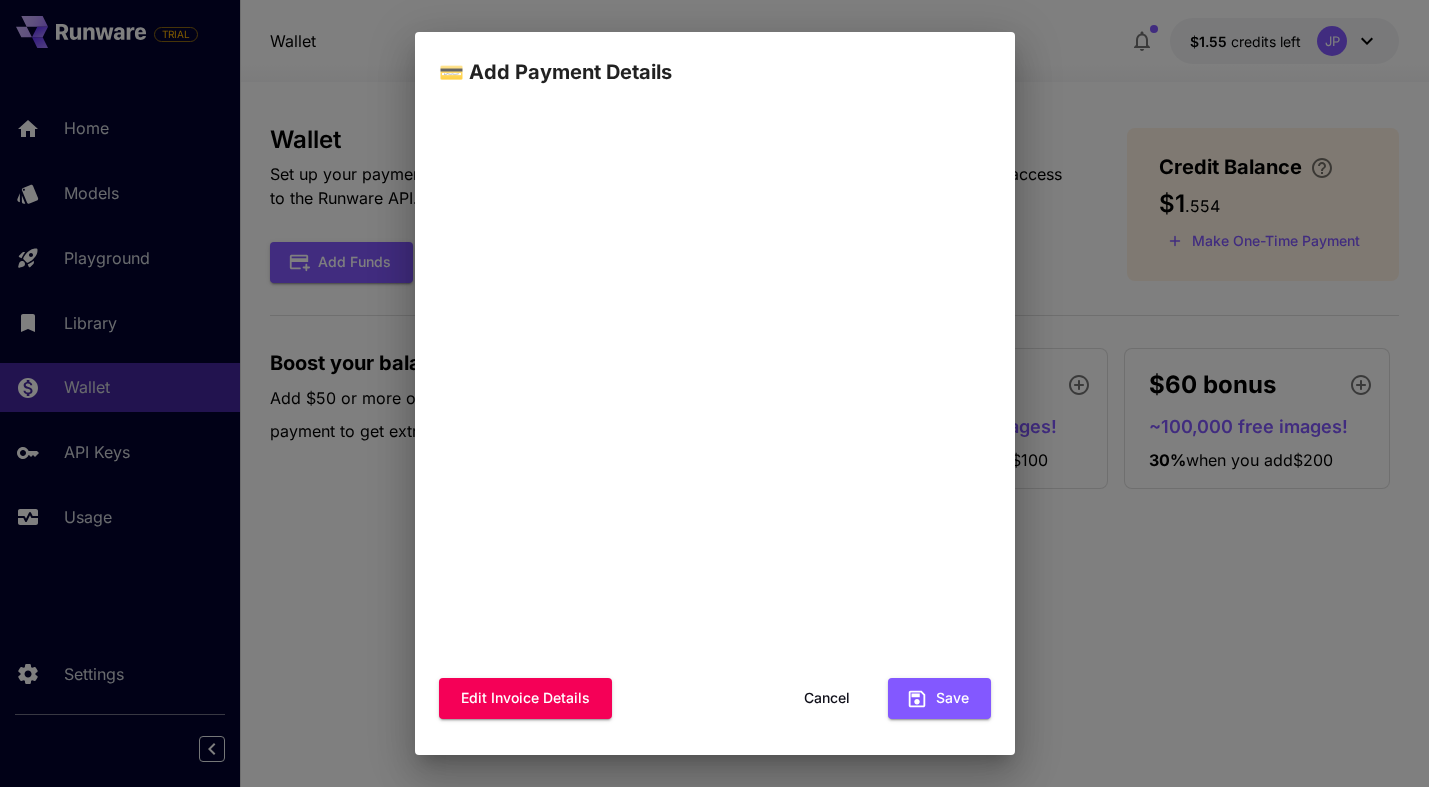 scroll, scrollTop: 131, scrollLeft: 0, axis: vertical 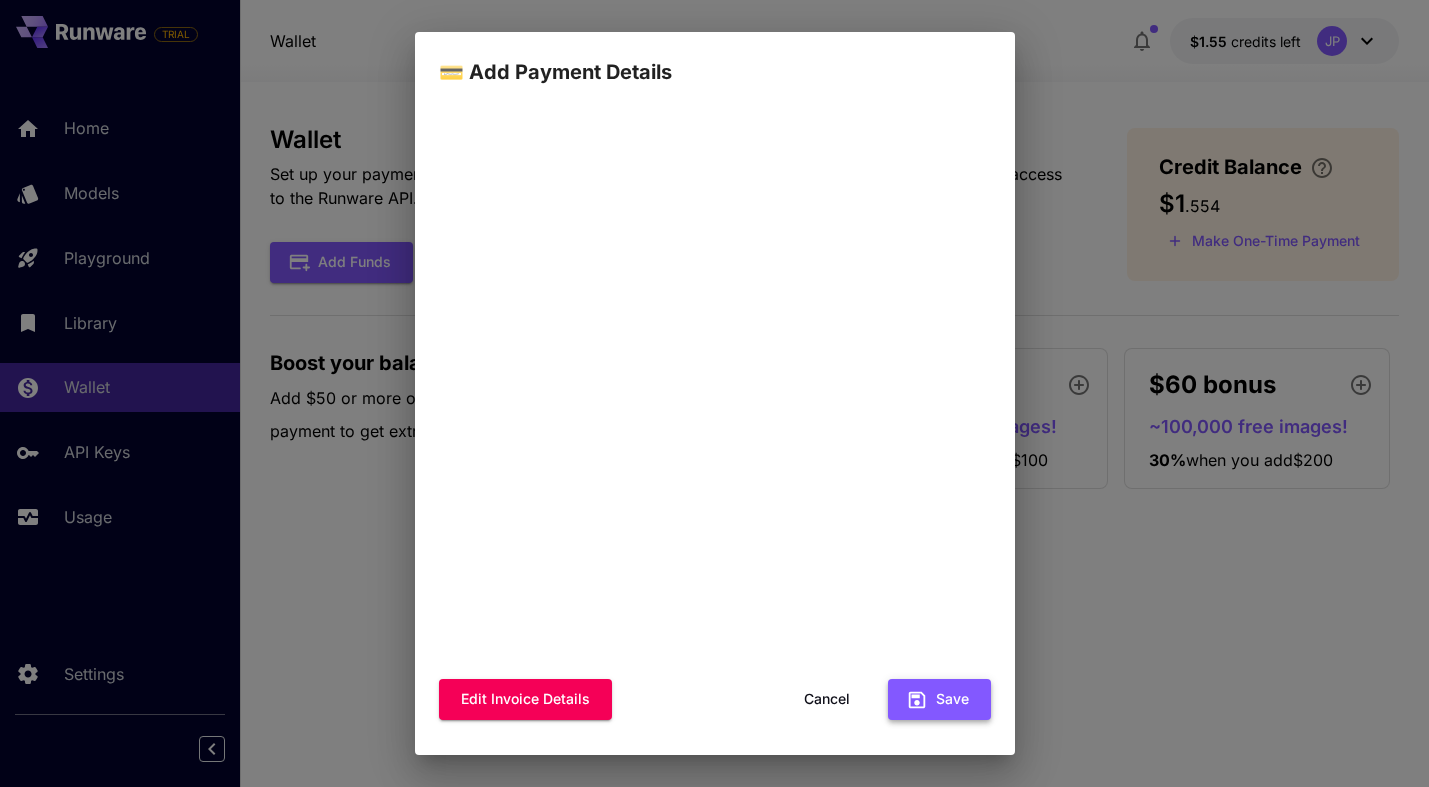 click 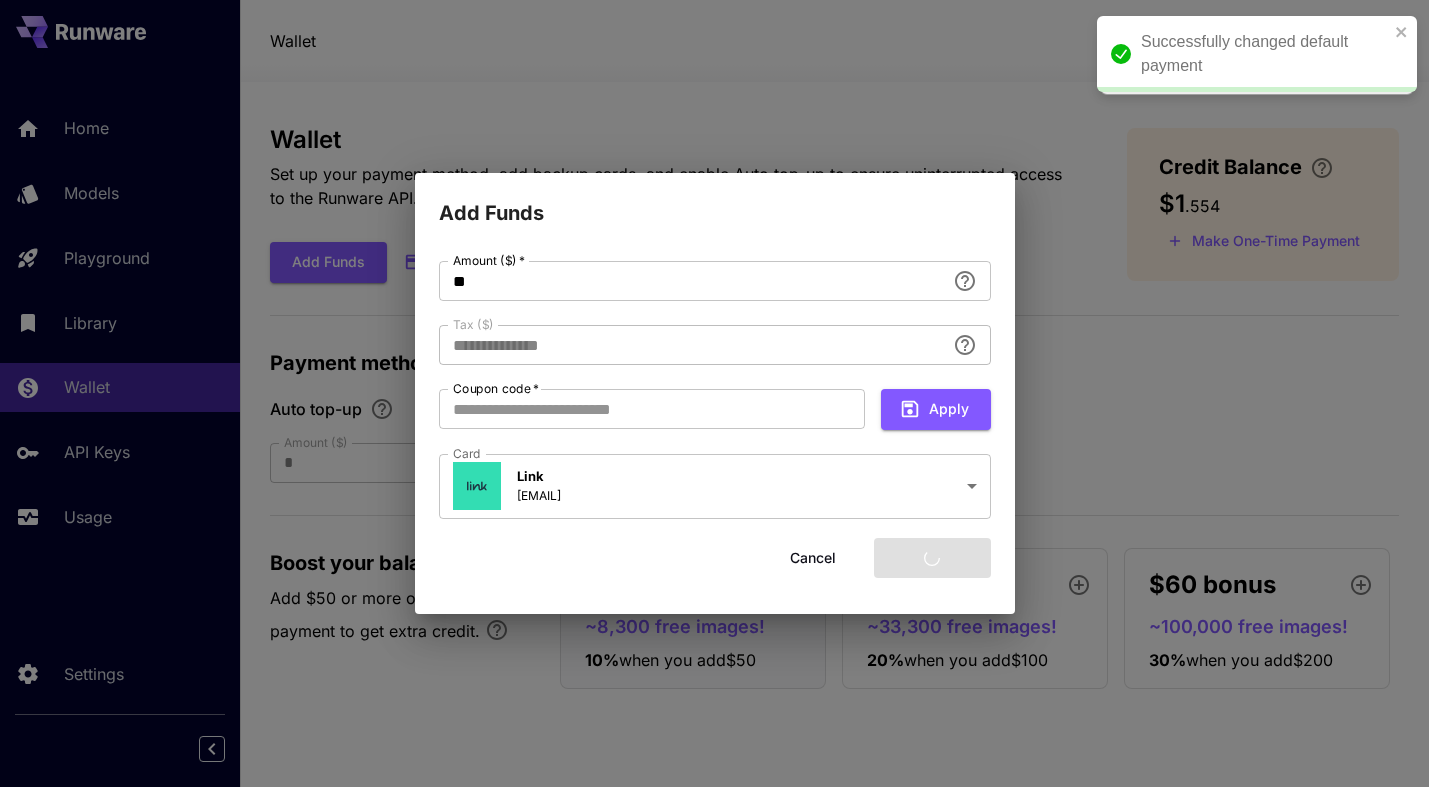 type on "****" 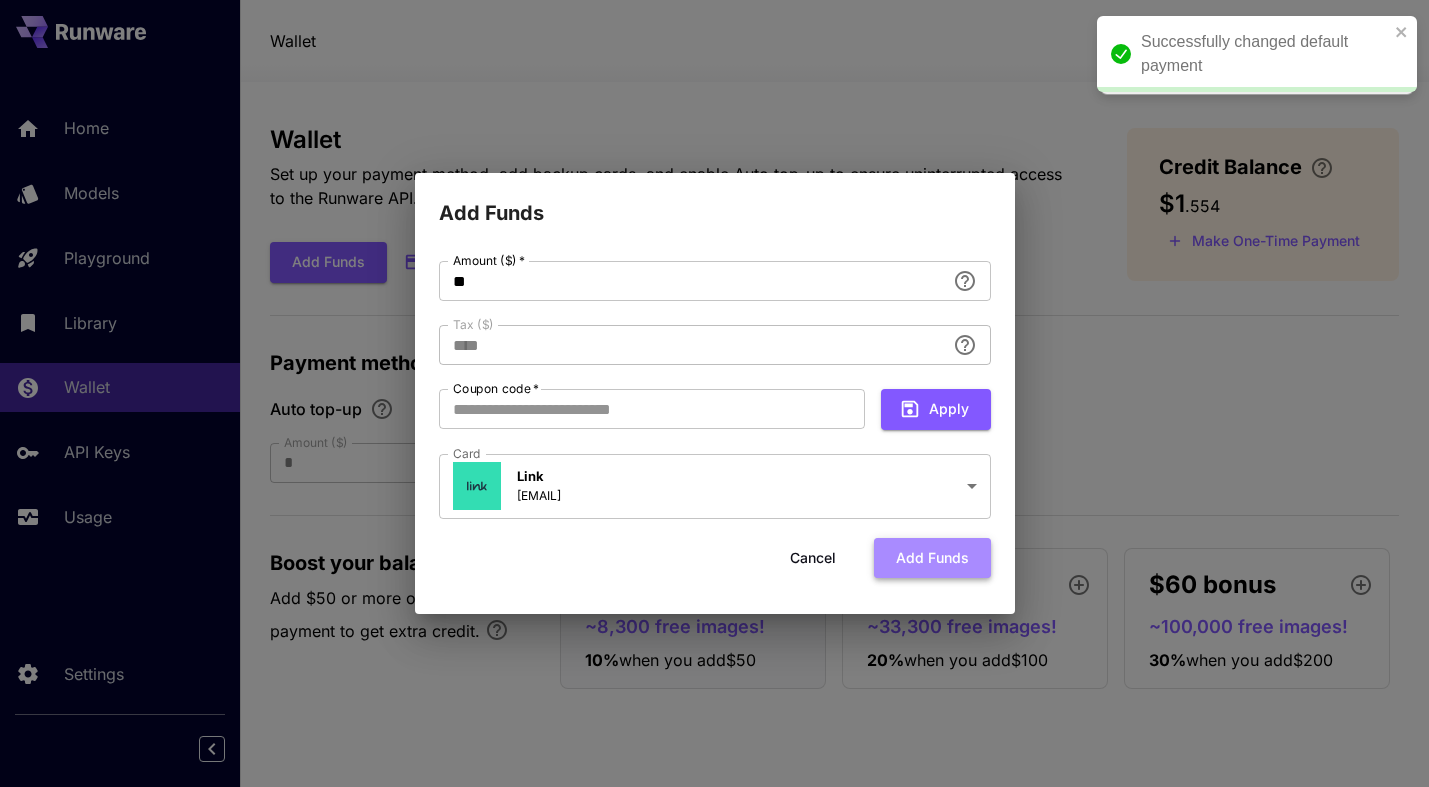 click on "Add funds" at bounding box center (932, 558) 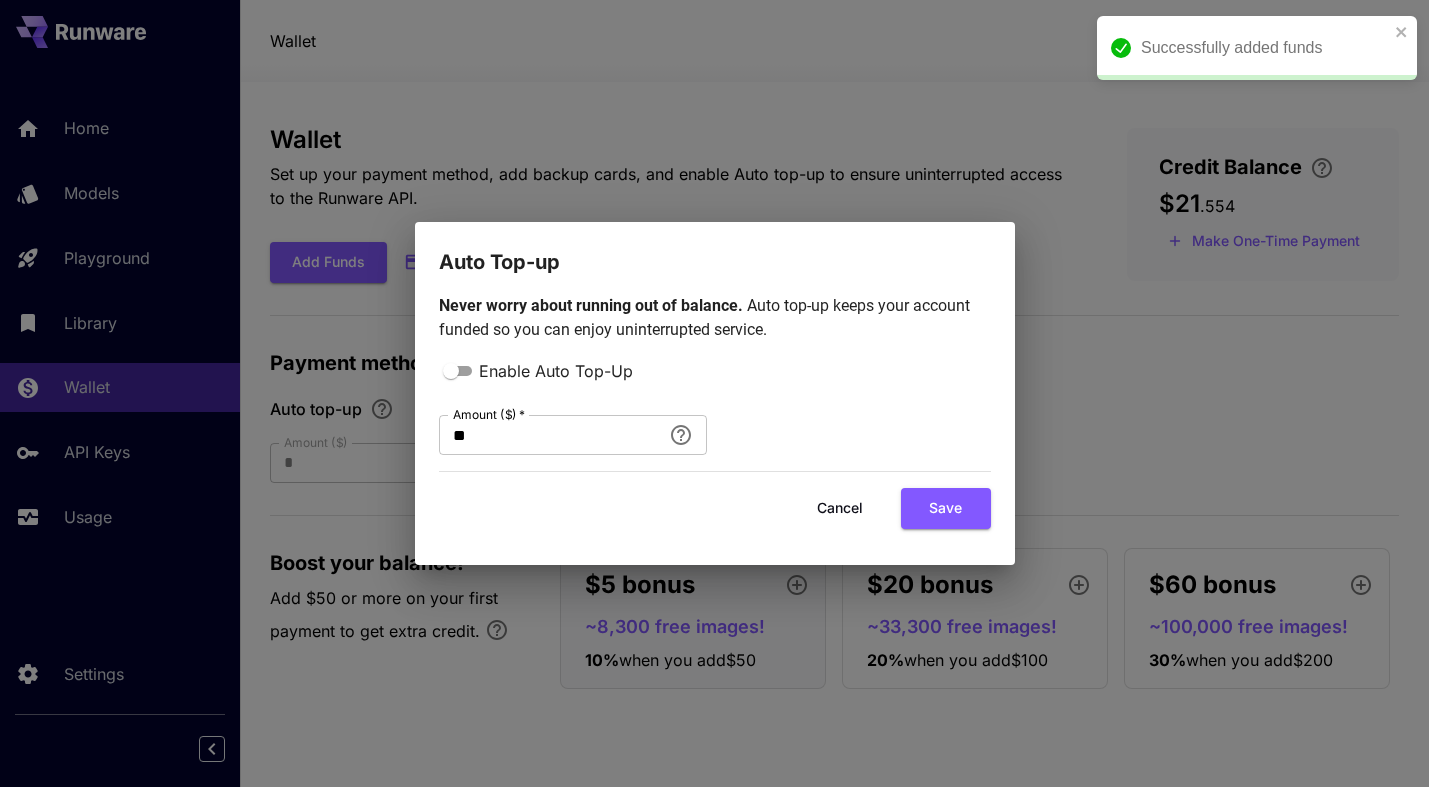 click on "Cancel" at bounding box center [840, 508] 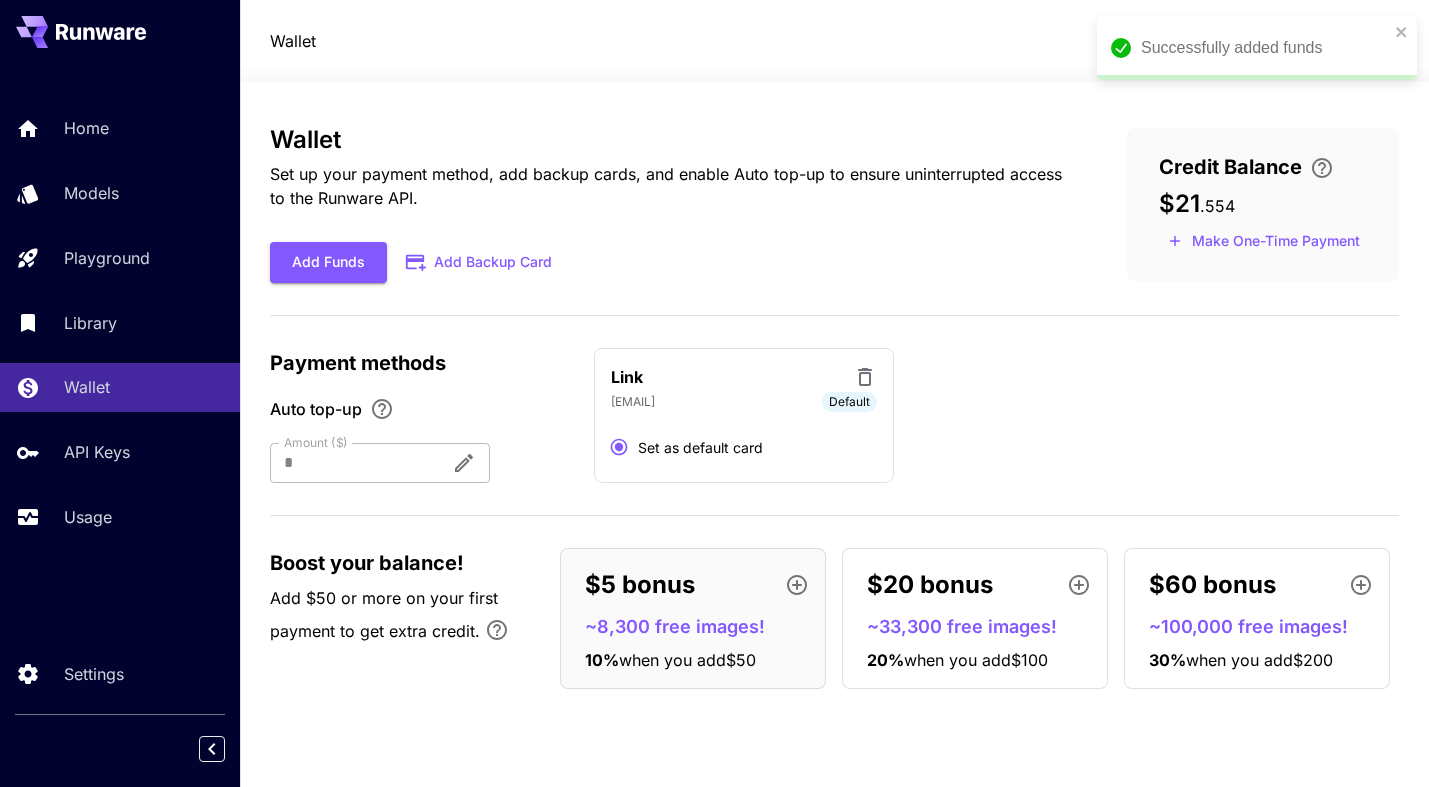 type 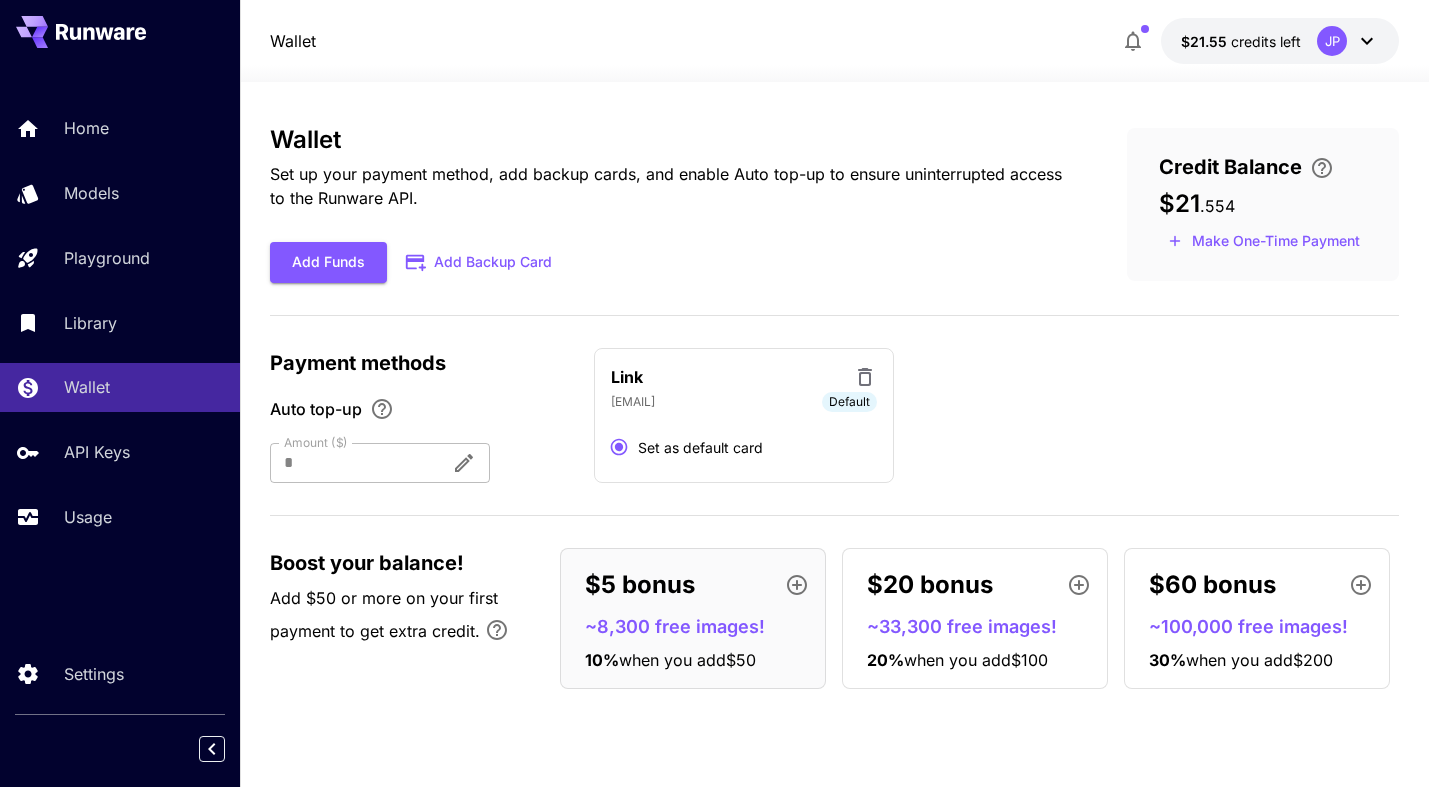 click on "$21.55 credits left JP" at bounding box center (1280, 41) 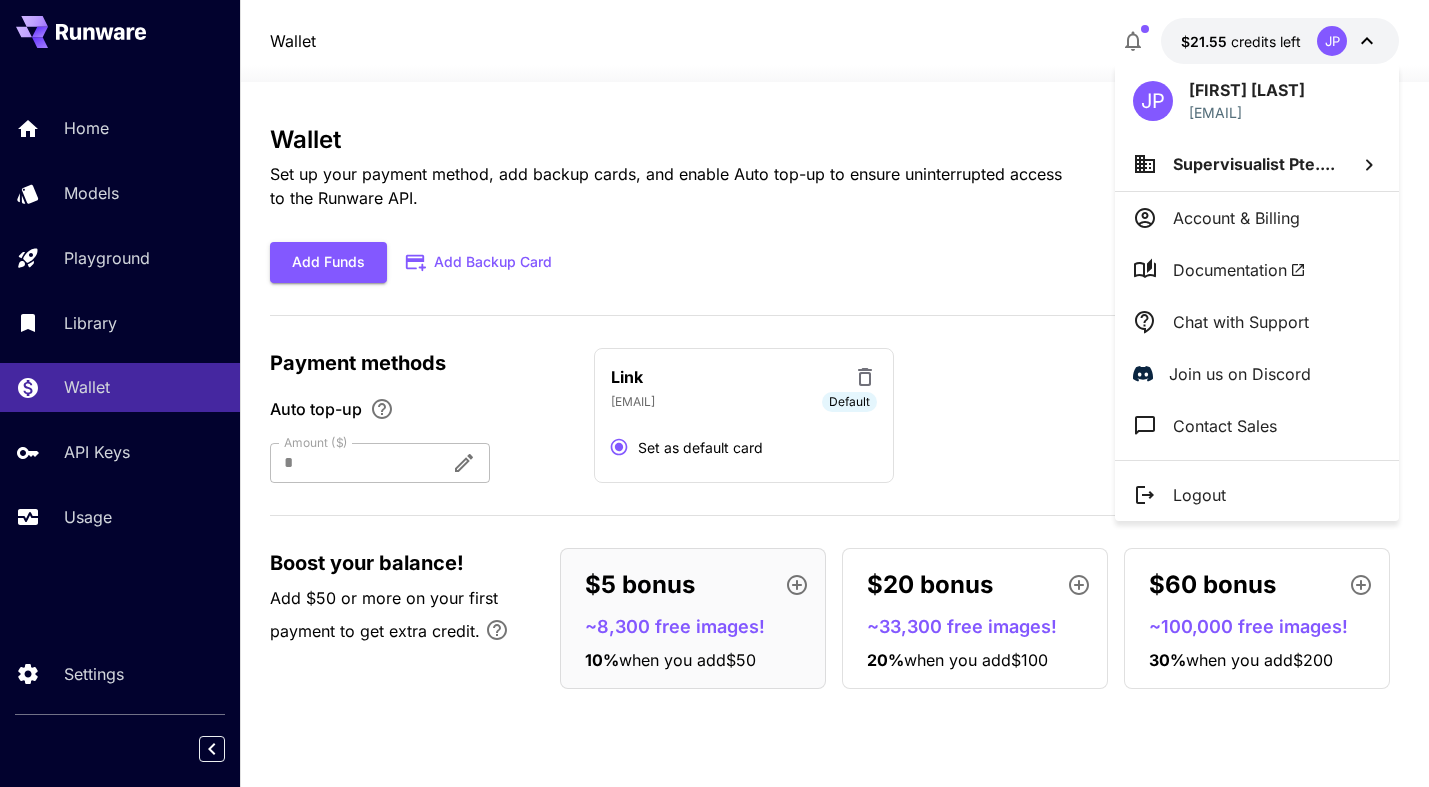 click at bounding box center [714, 393] 